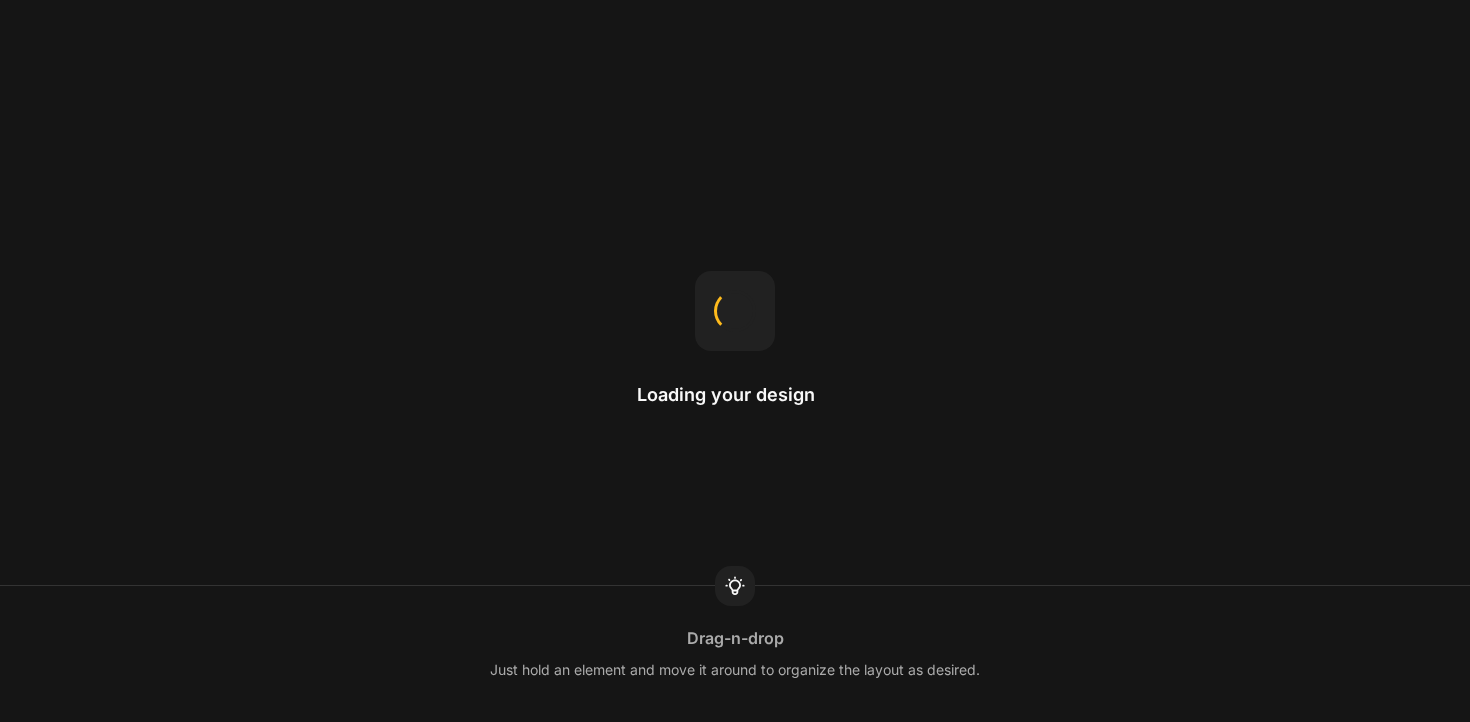 scroll, scrollTop: 0, scrollLeft: 0, axis: both 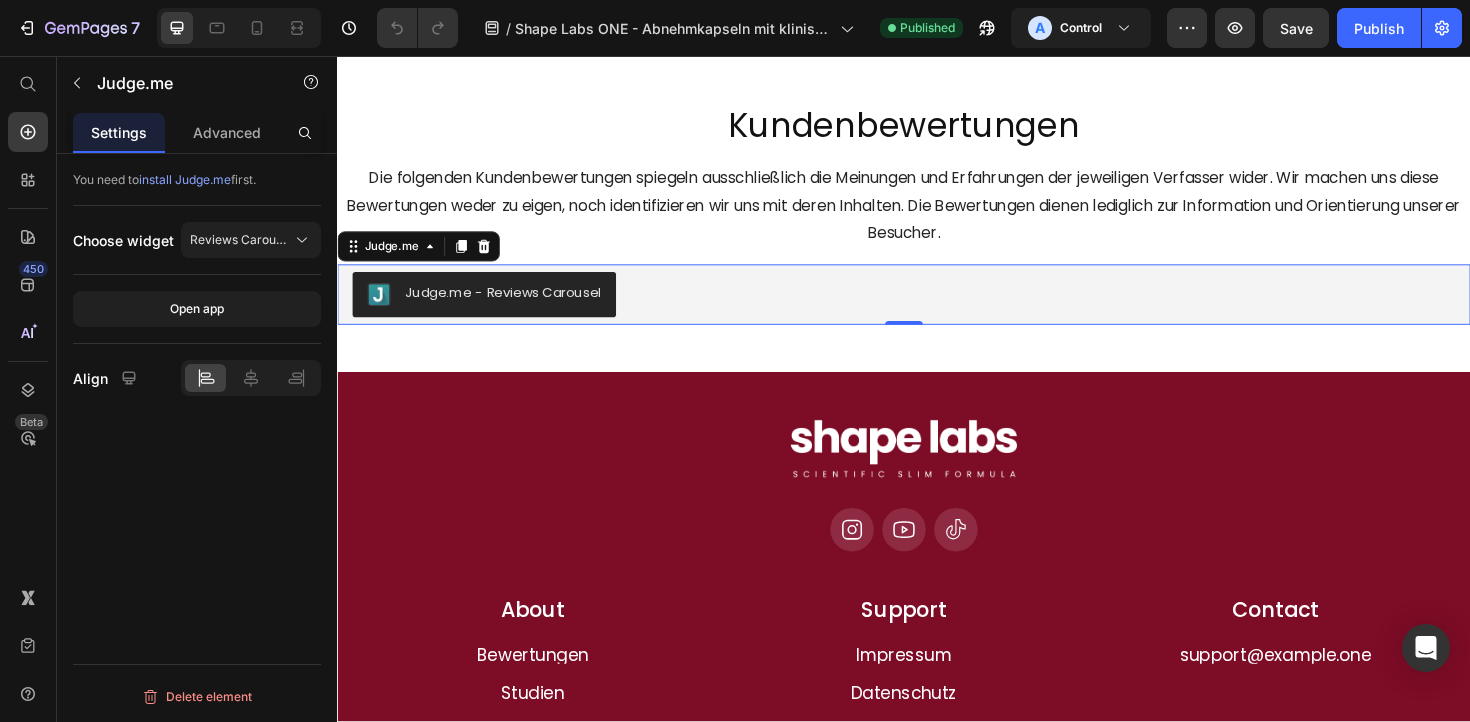 click on "Judge.me - Reviews Carousel" at bounding box center (937, 309) 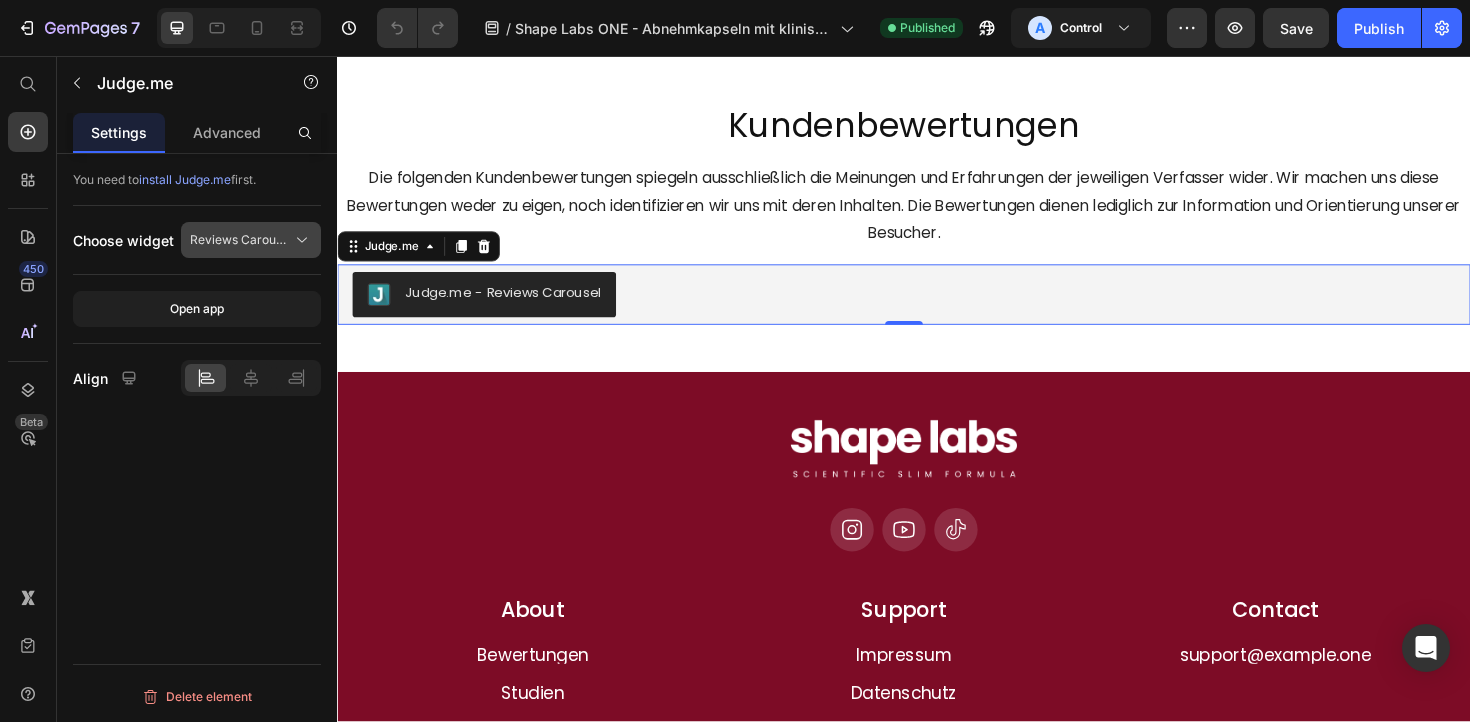 click 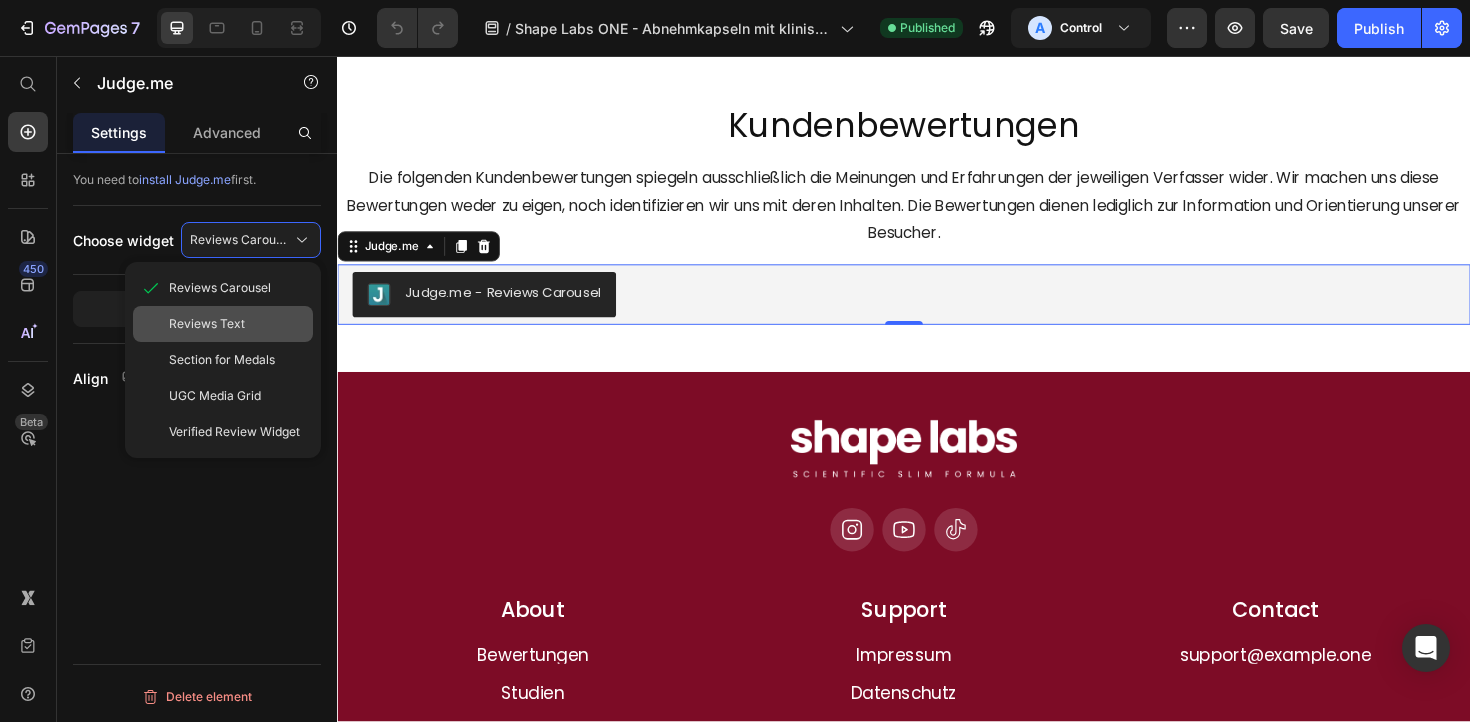 click on "Reviews Text" at bounding box center [237, 324] 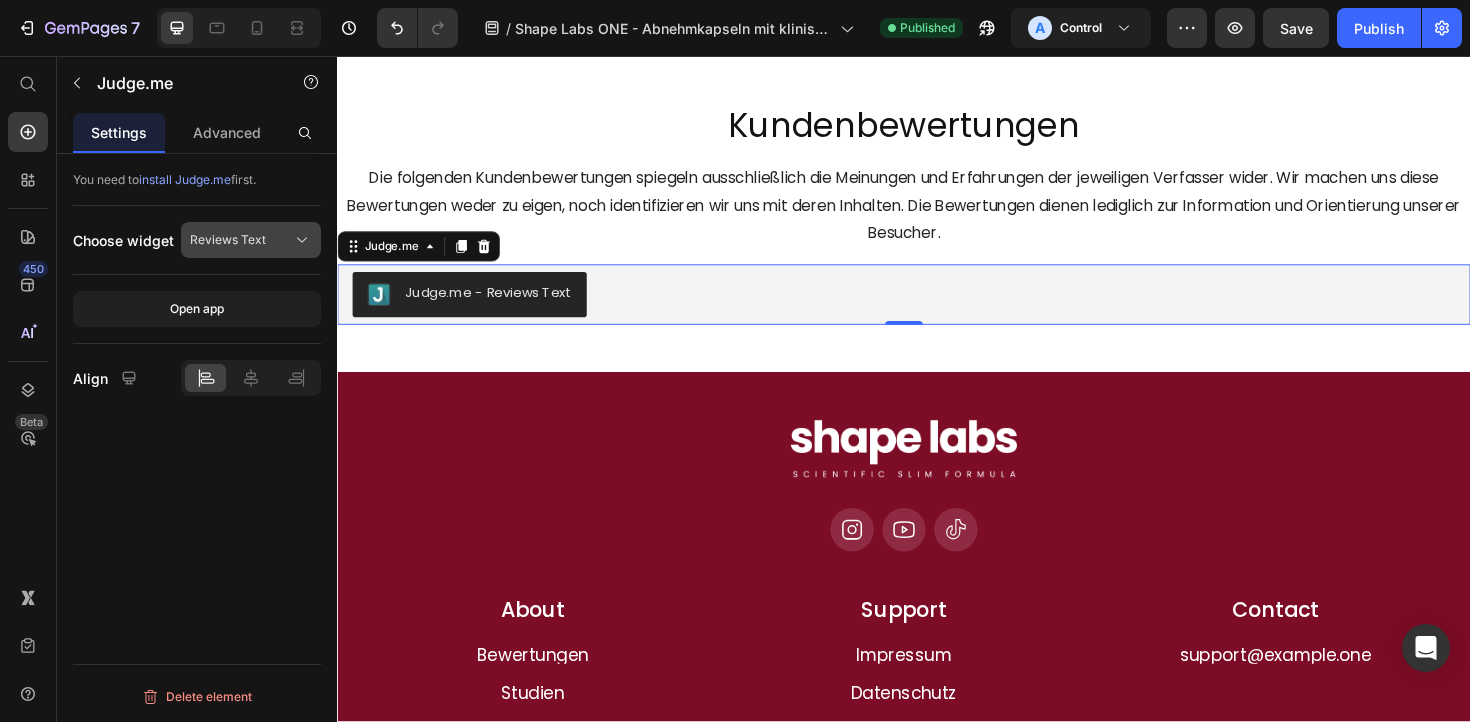 click on "Reviews Text" 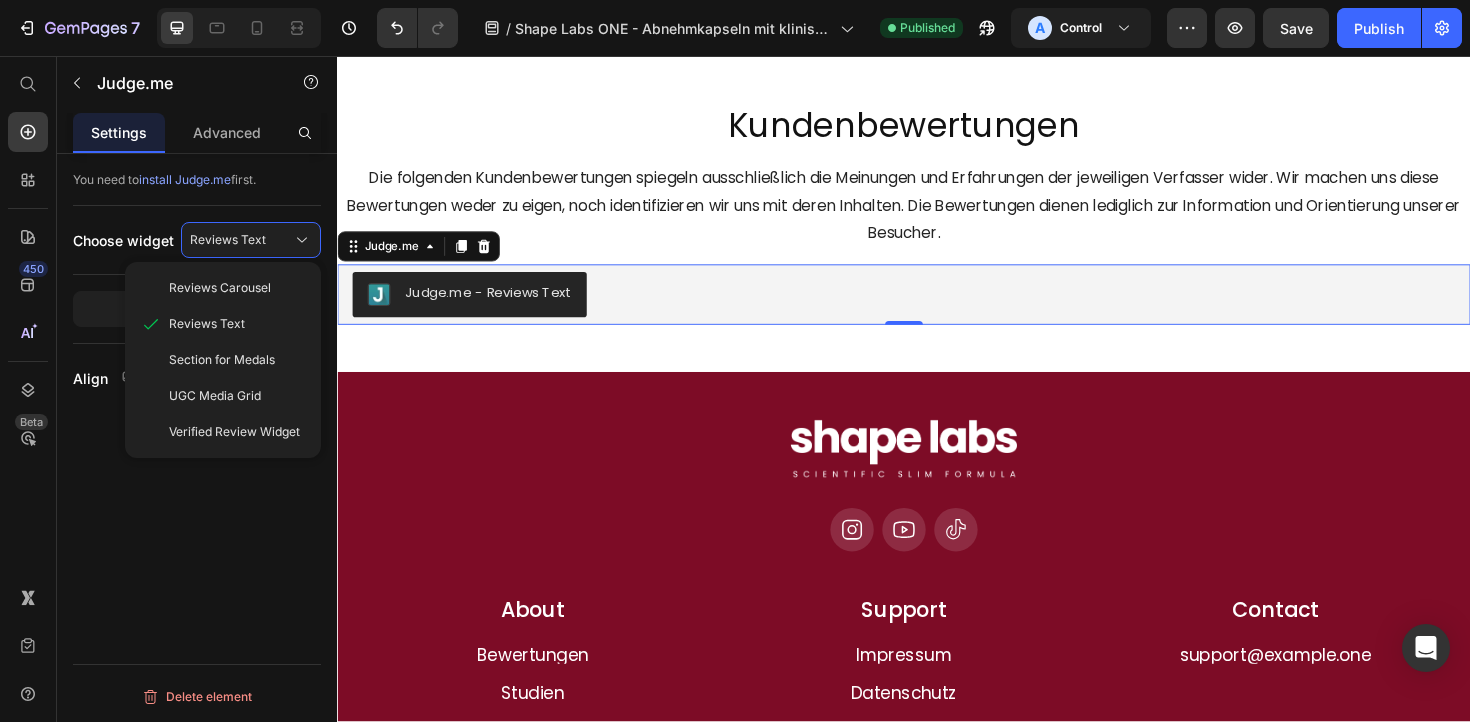 click on "You need to  install Judge.me  first.  Choose widget Reviews Text Reviews Carousel Reviews Text Section for Medals UGC Media Grid Verified Review Widget  Open app  Align" at bounding box center [197, 299] 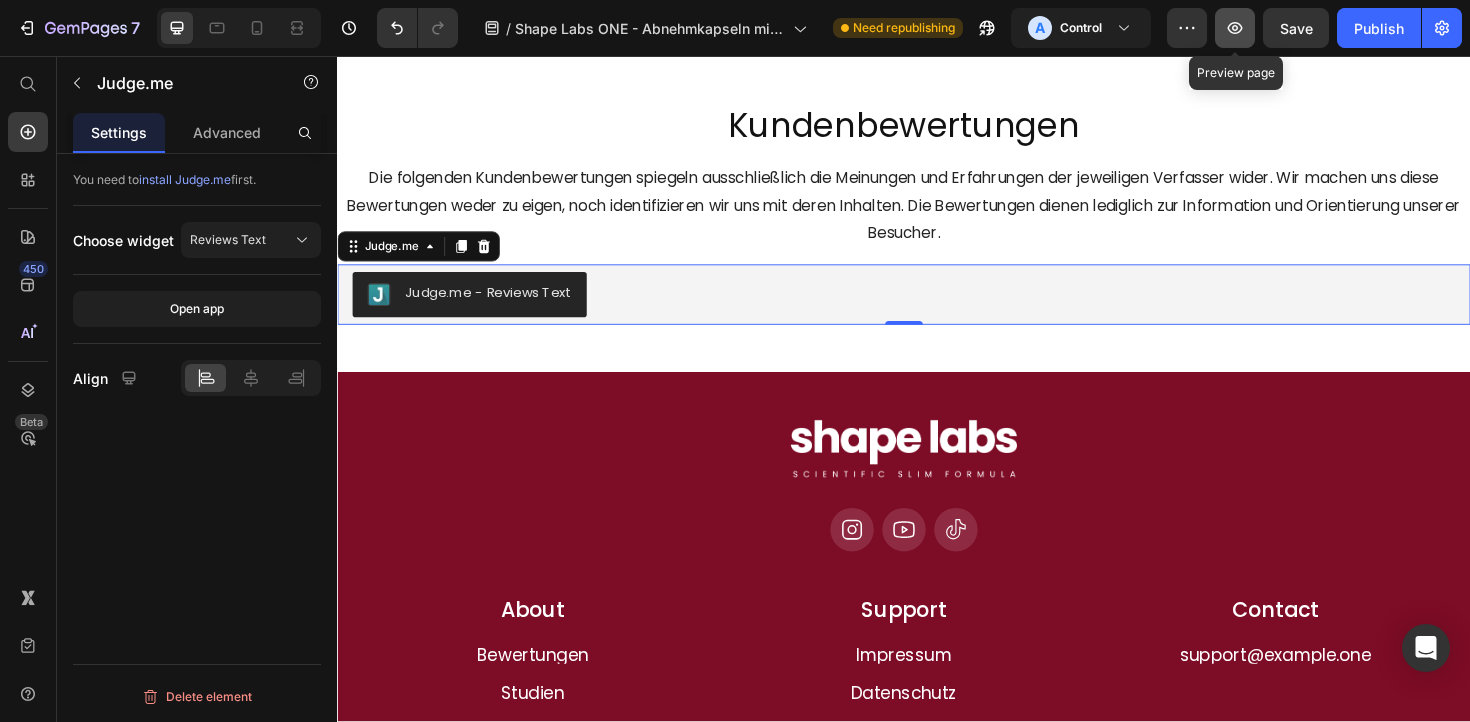 click 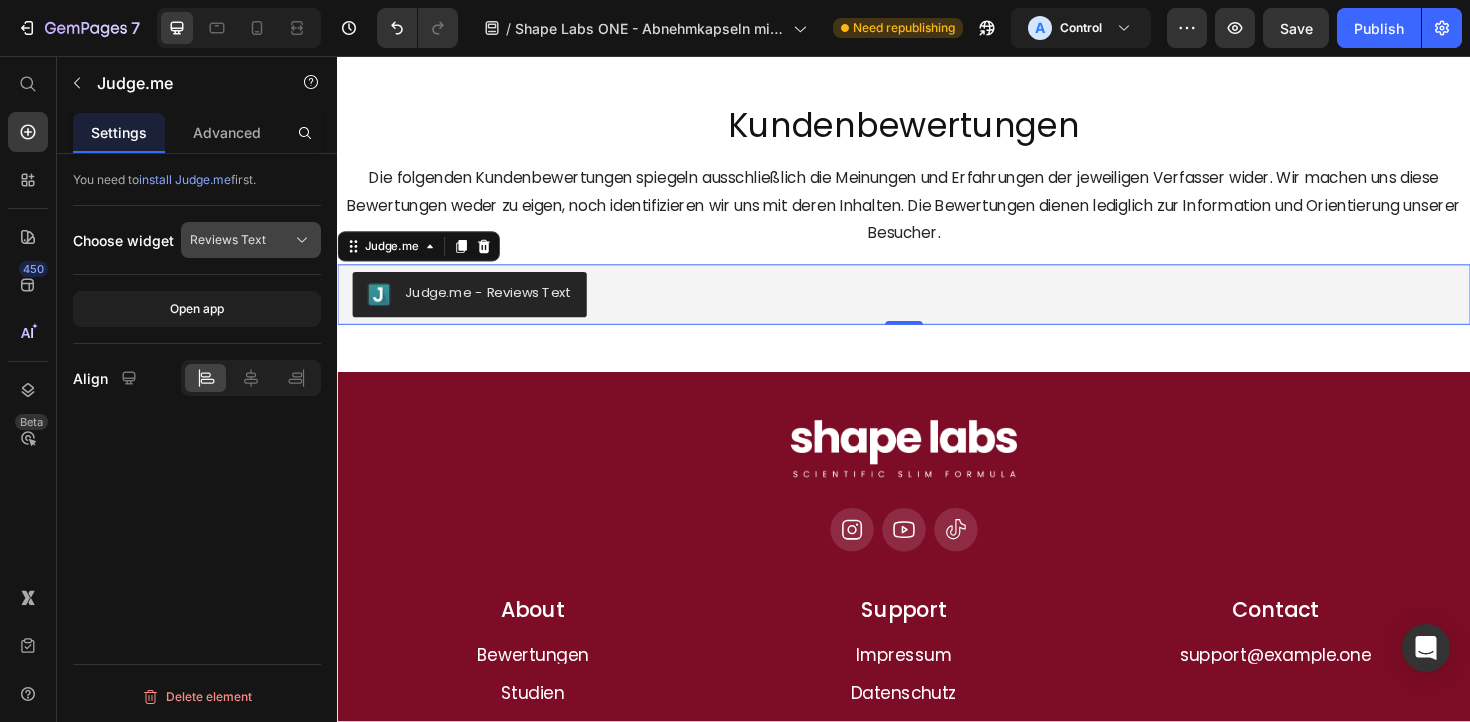 click on "Reviews Text" at bounding box center [228, 240] 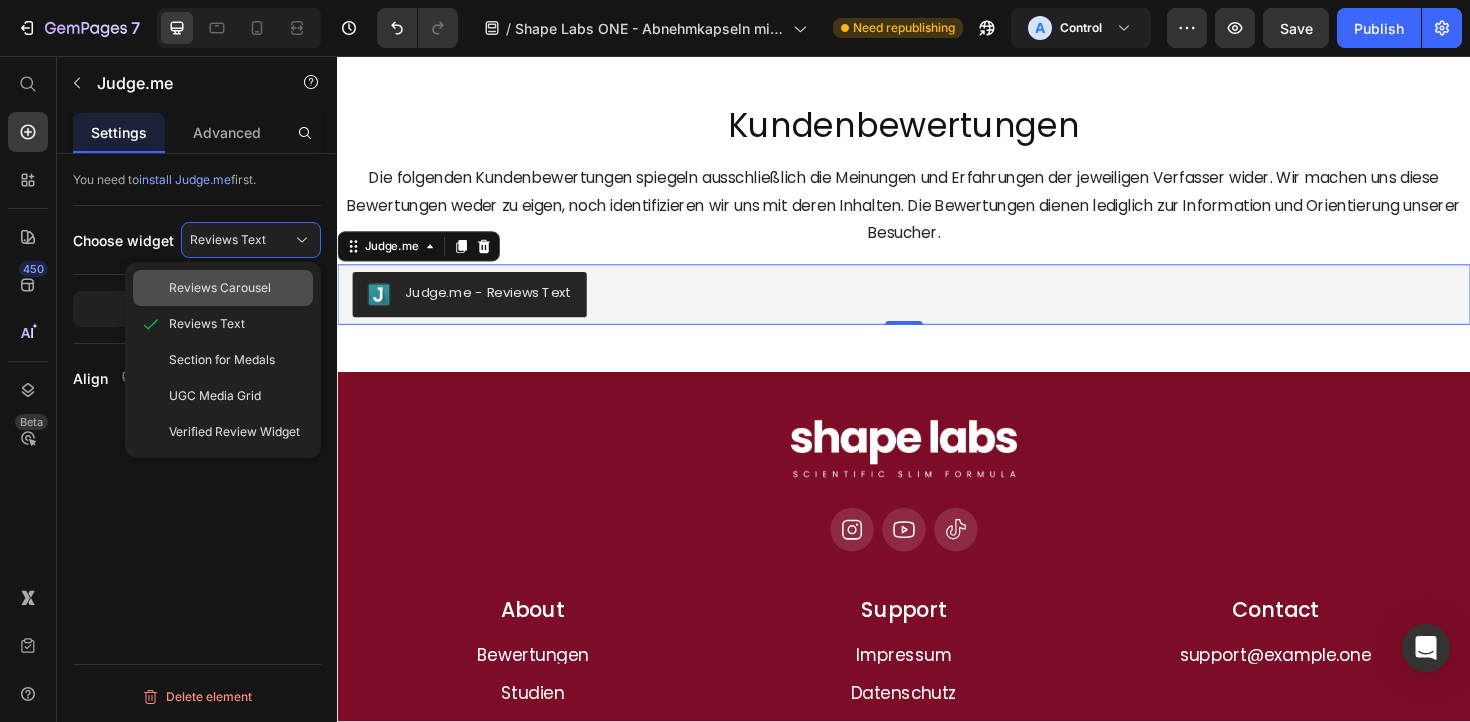 click on "Reviews Carousel" at bounding box center (220, 288) 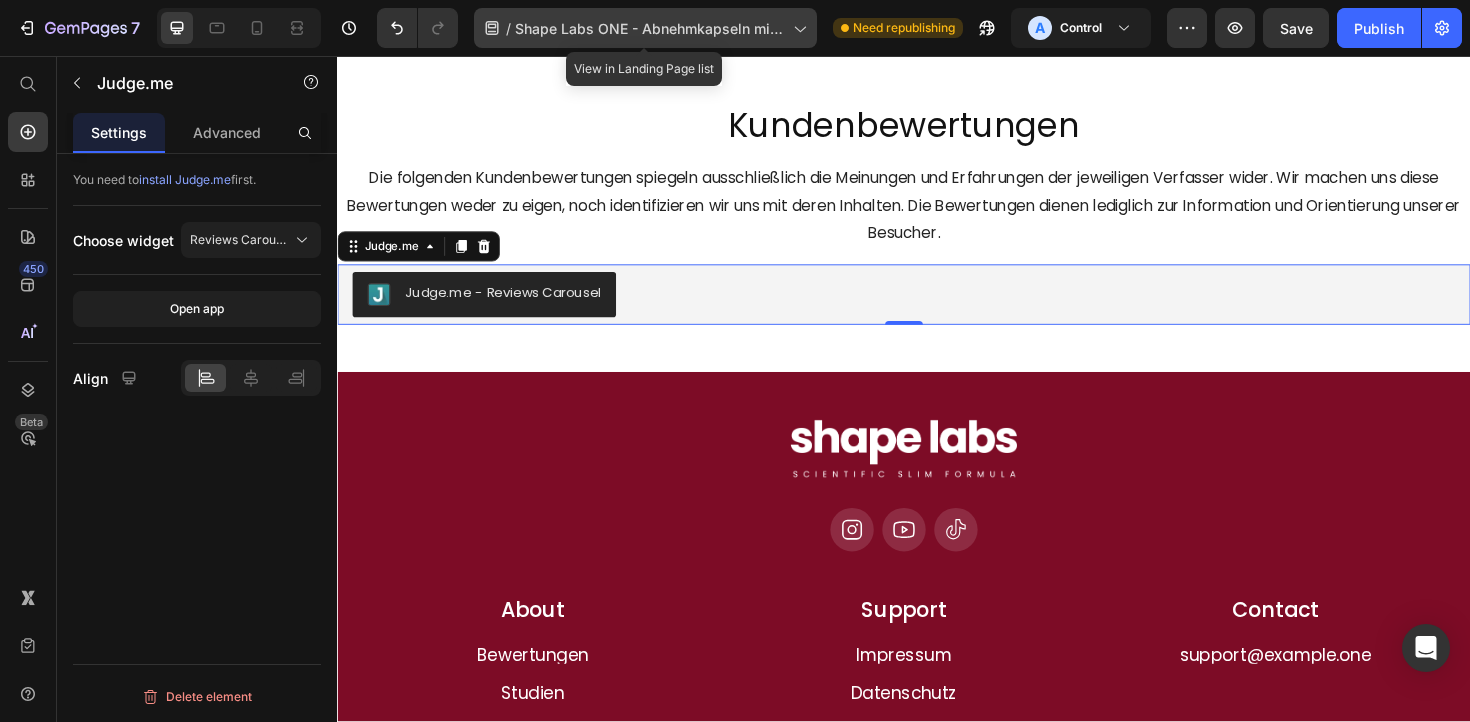click 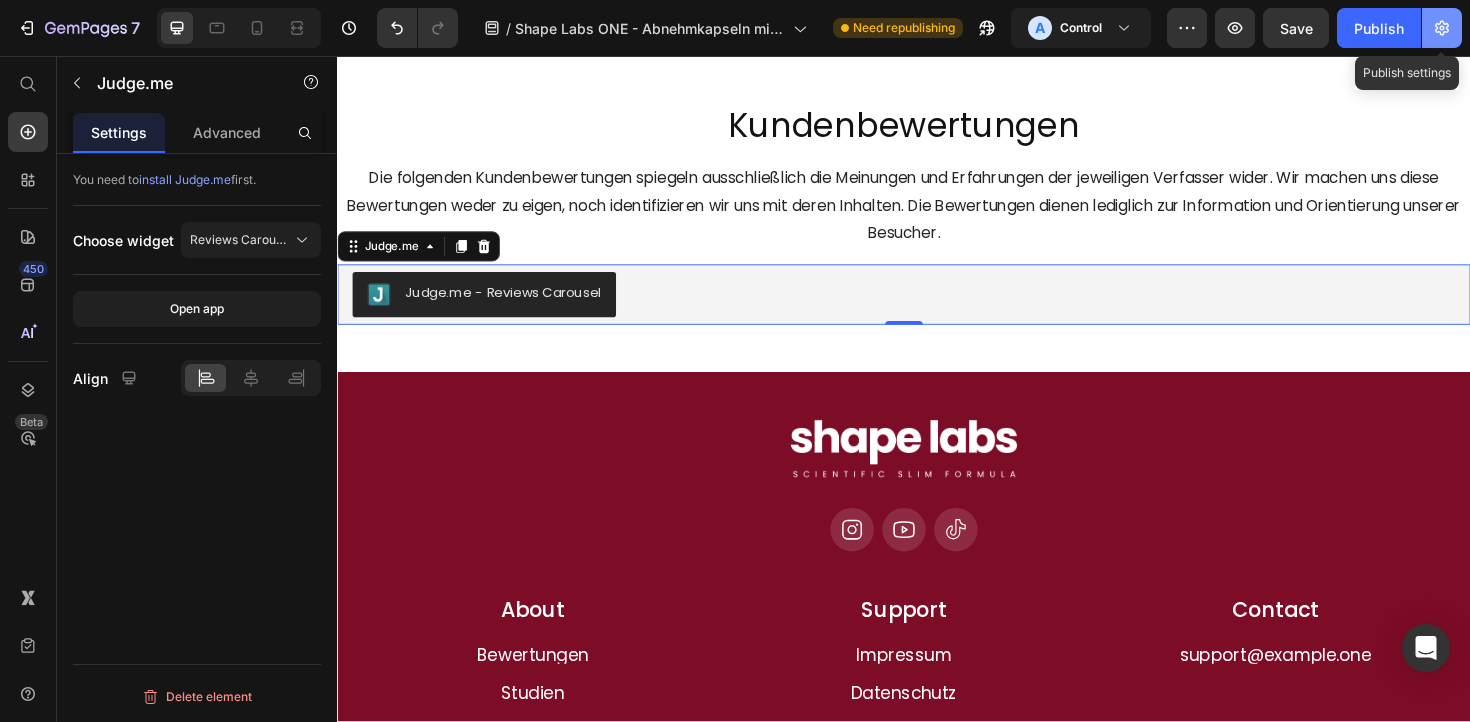 click 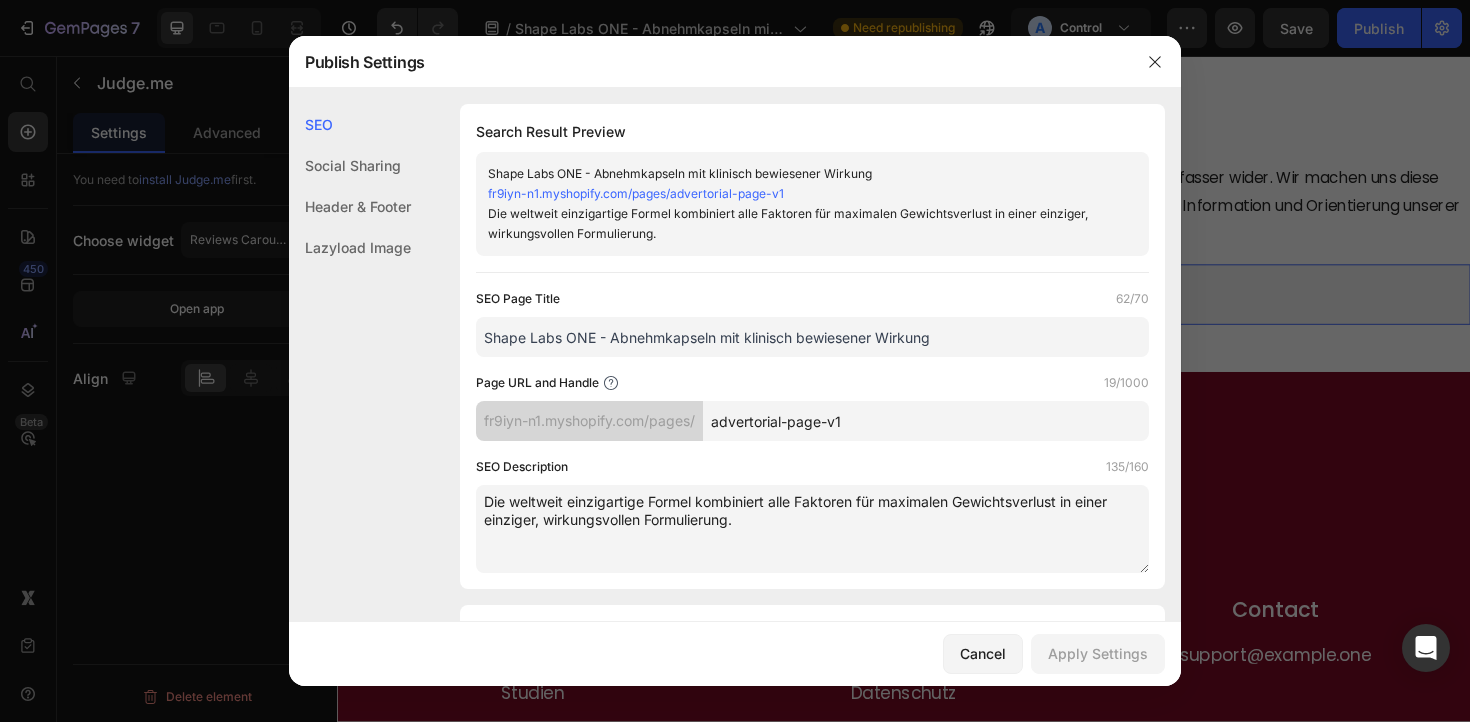 scroll, scrollTop: 0, scrollLeft: 0, axis: both 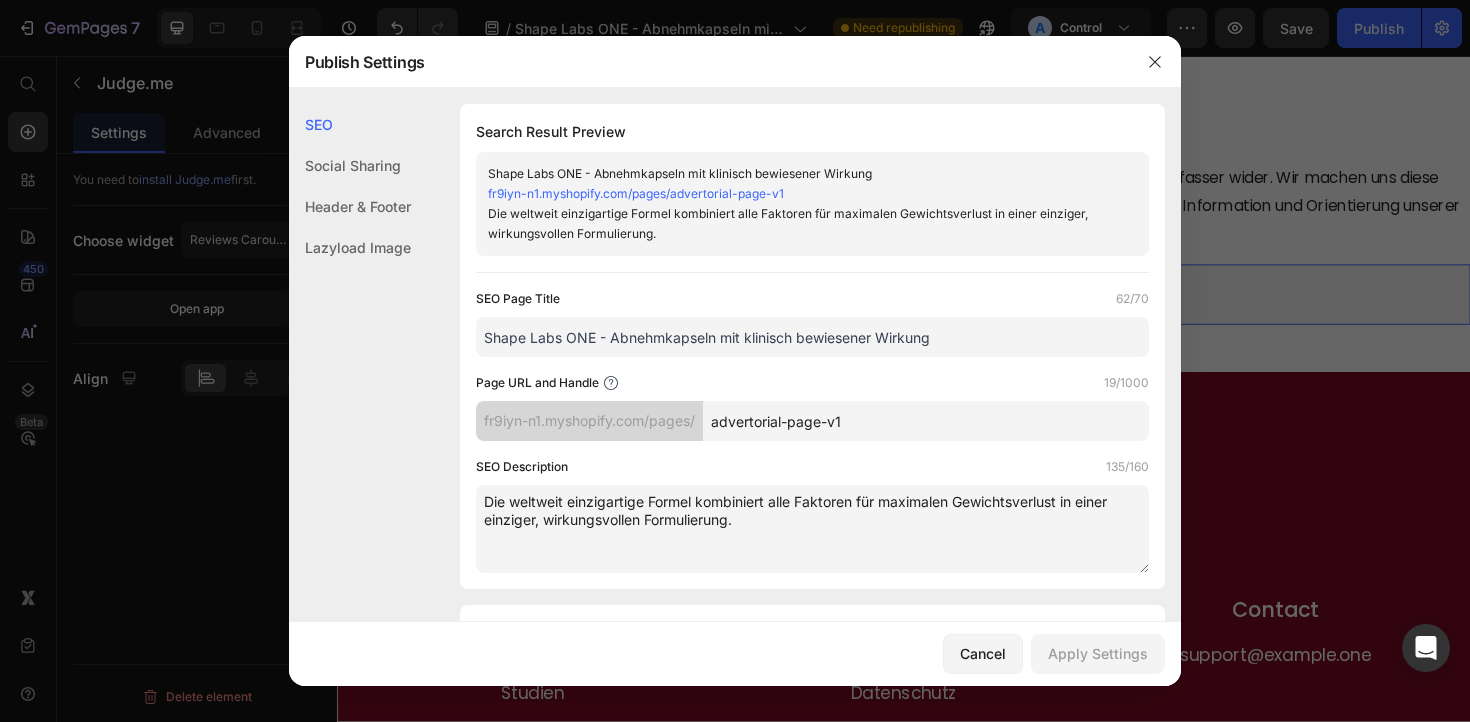 drag, startPoint x: 876, startPoint y: 421, endPoint x: 708, endPoint y: 421, distance: 168 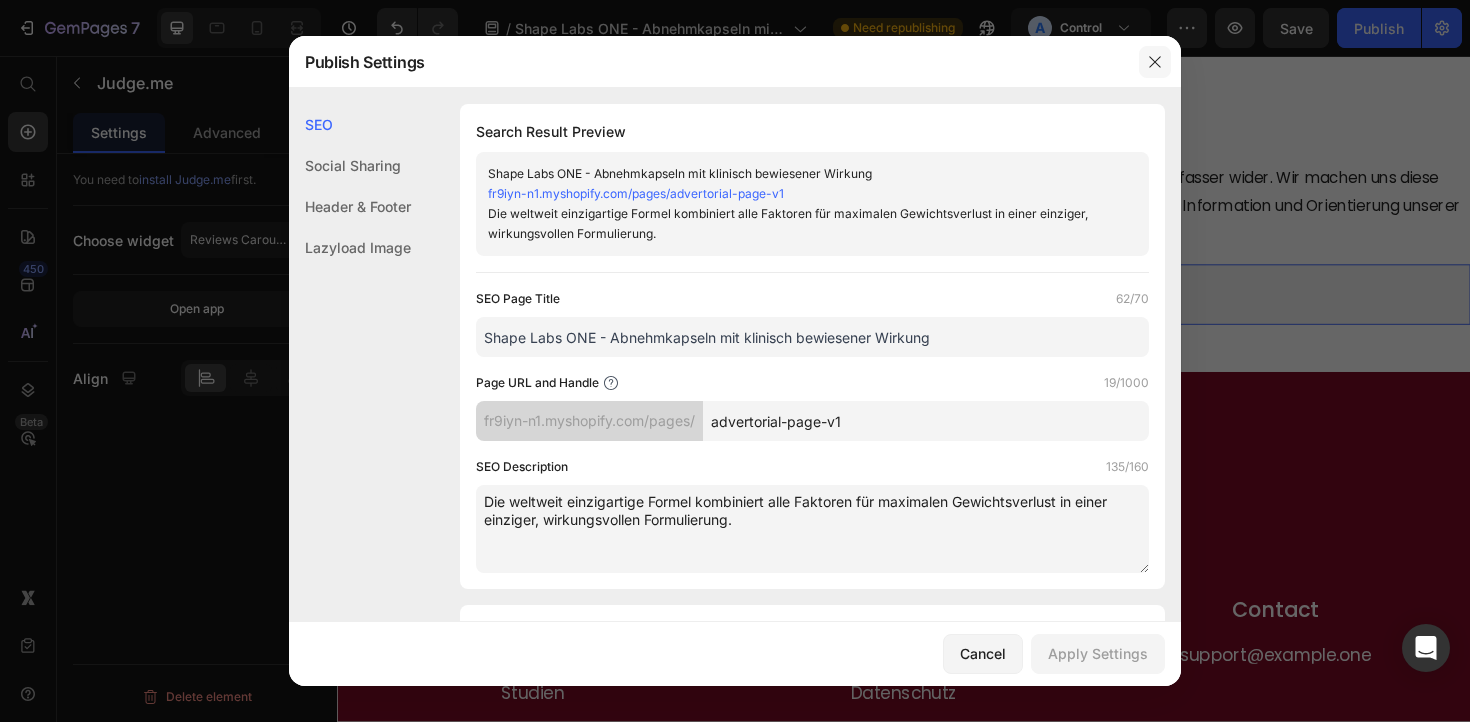click at bounding box center (1155, 62) 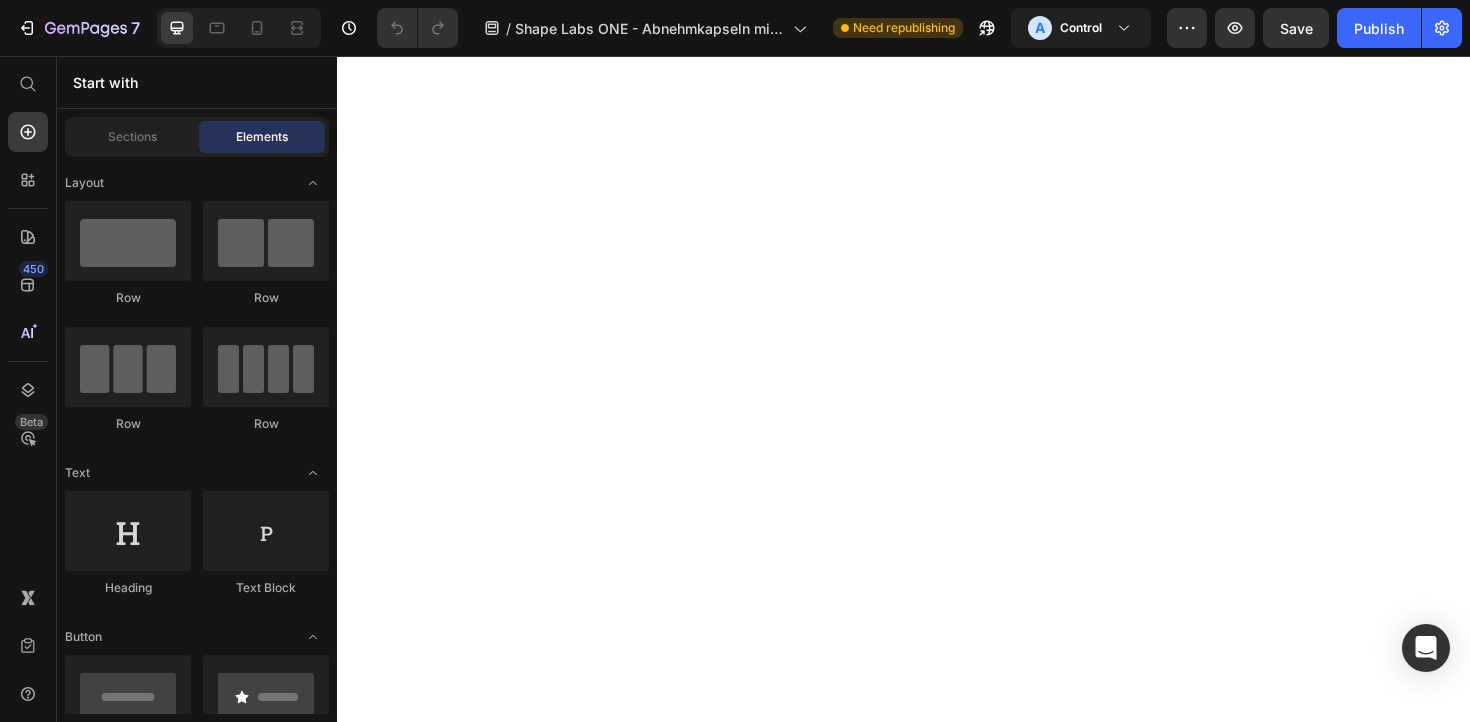 scroll, scrollTop: 0, scrollLeft: 0, axis: both 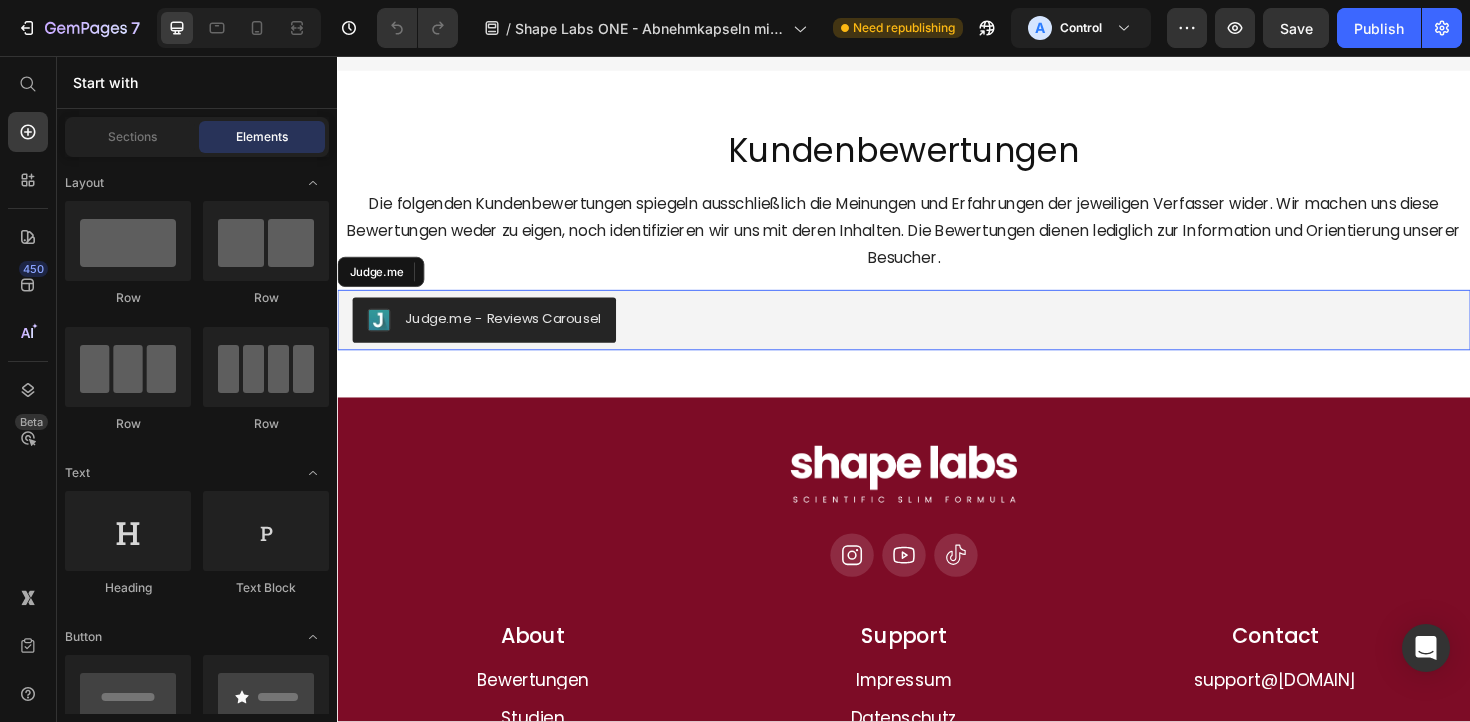click on "Judge.me - Reviews Carousel" at bounding box center [937, 336] 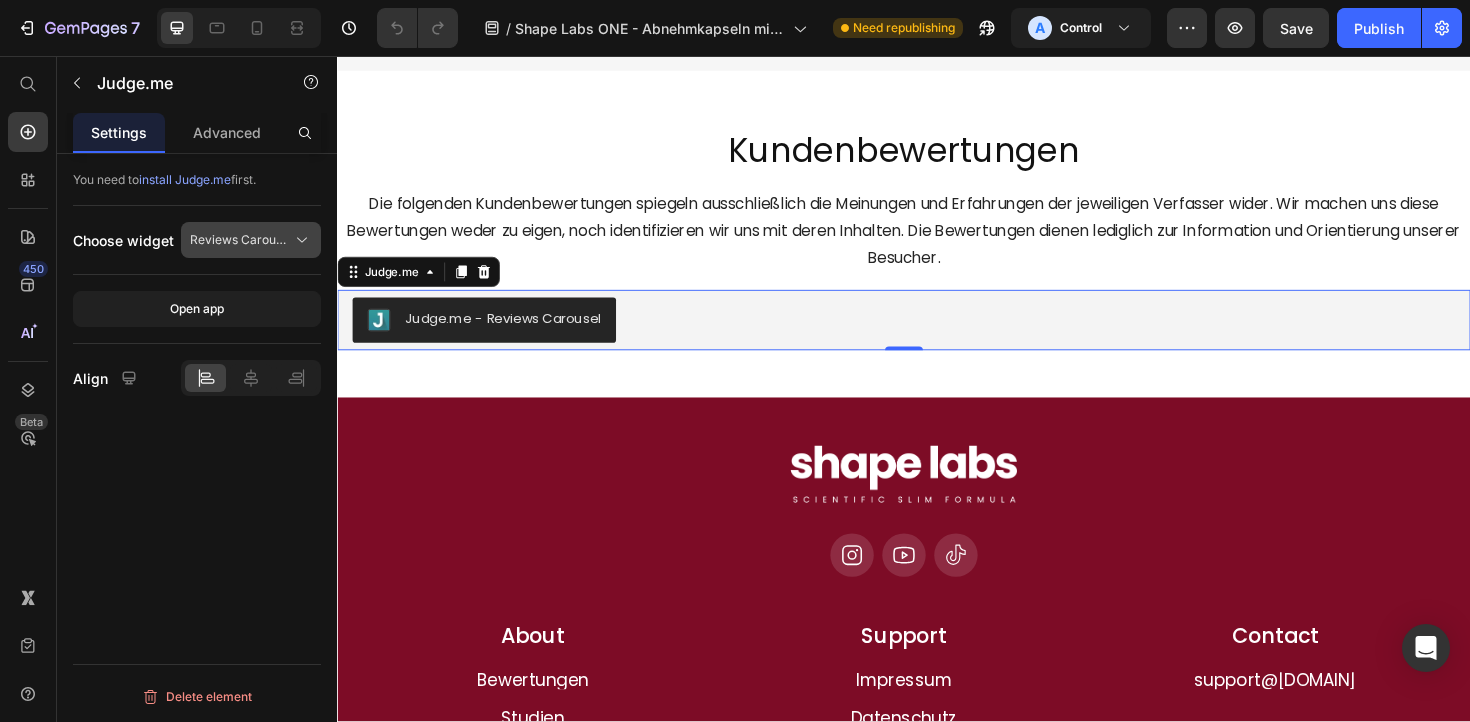 click on "Reviews Carousel" at bounding box center [239, 240] 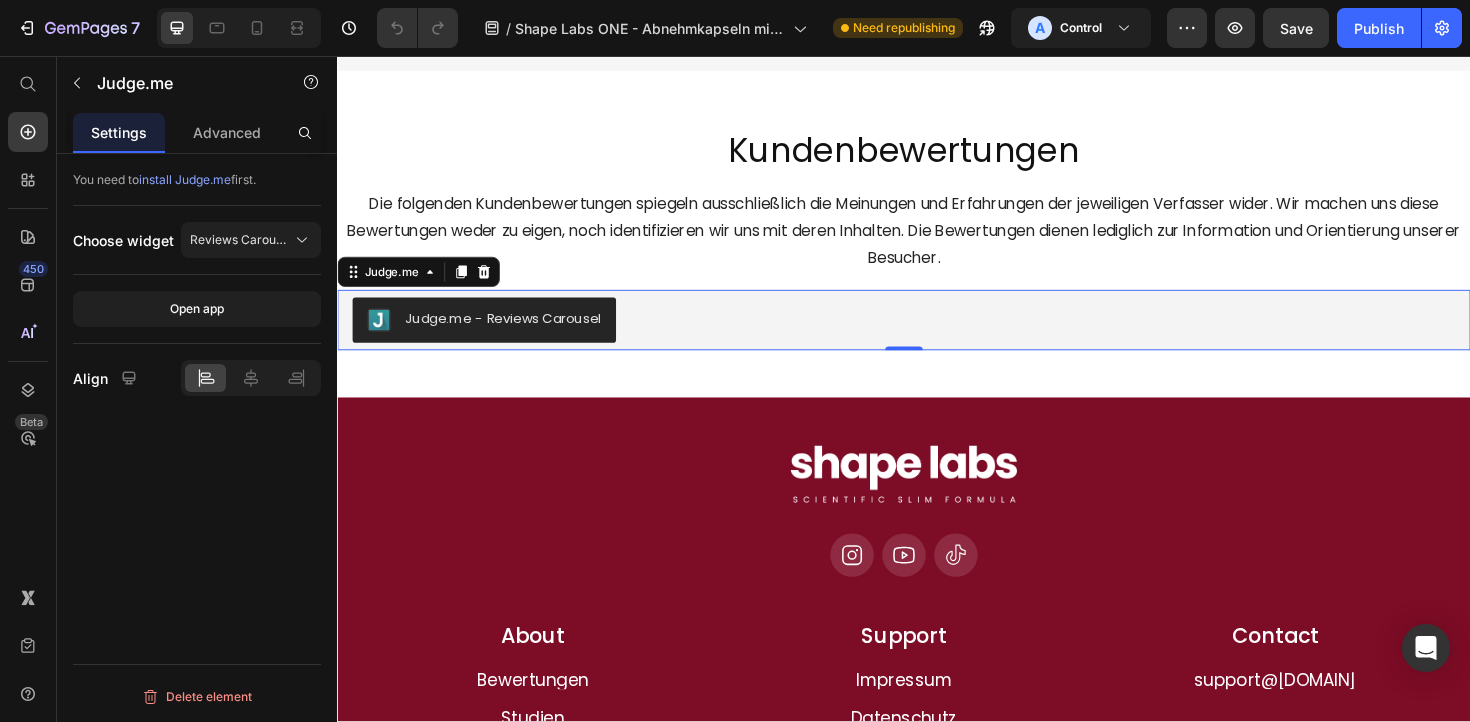 click on "You need to  install Judge.me  first.  Choose widget Reviews Carousel  Open app  Align  Delete element" at bounding box center (197, 466) 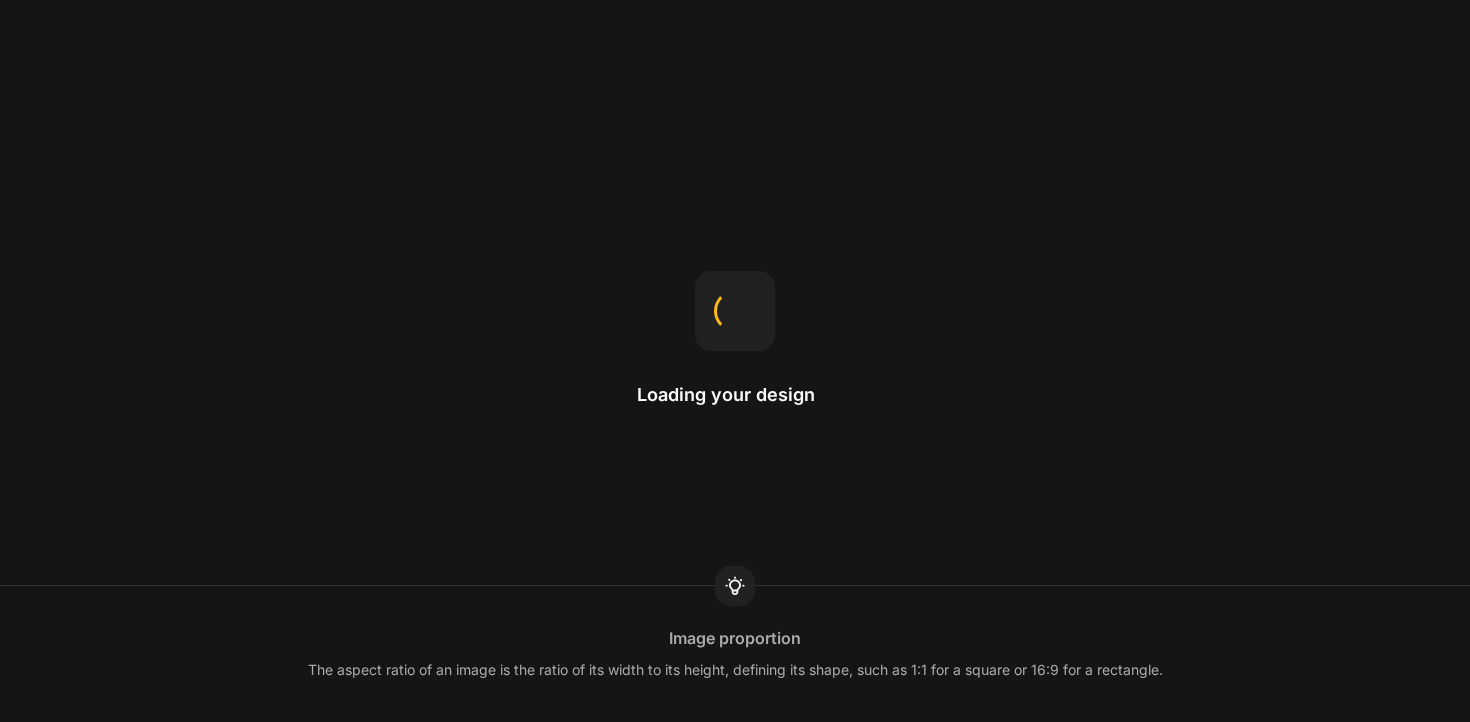 scroll, scrollTop: 0, scrollLeft: 0, axis: both 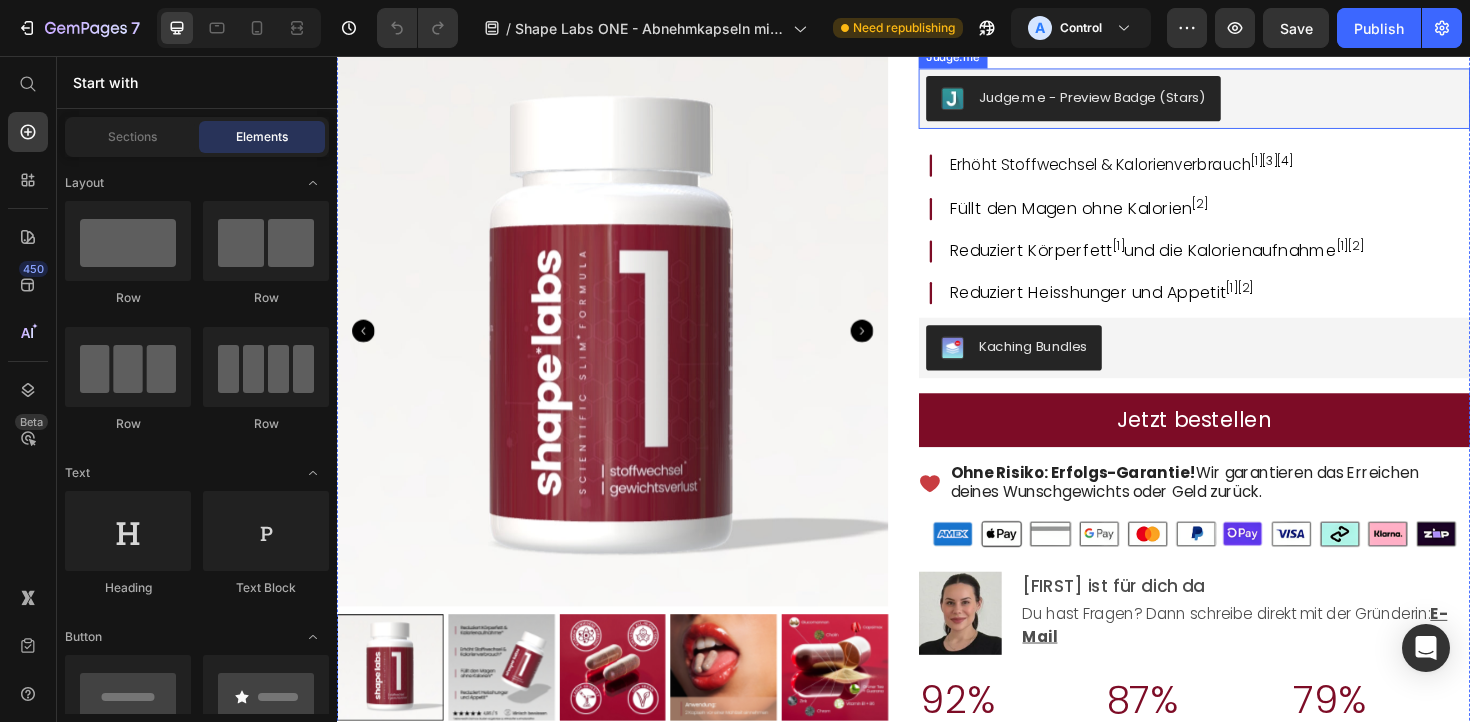 click on "Judge.me - Preview Badge (Stars)" at bounding box center [1245, 102] 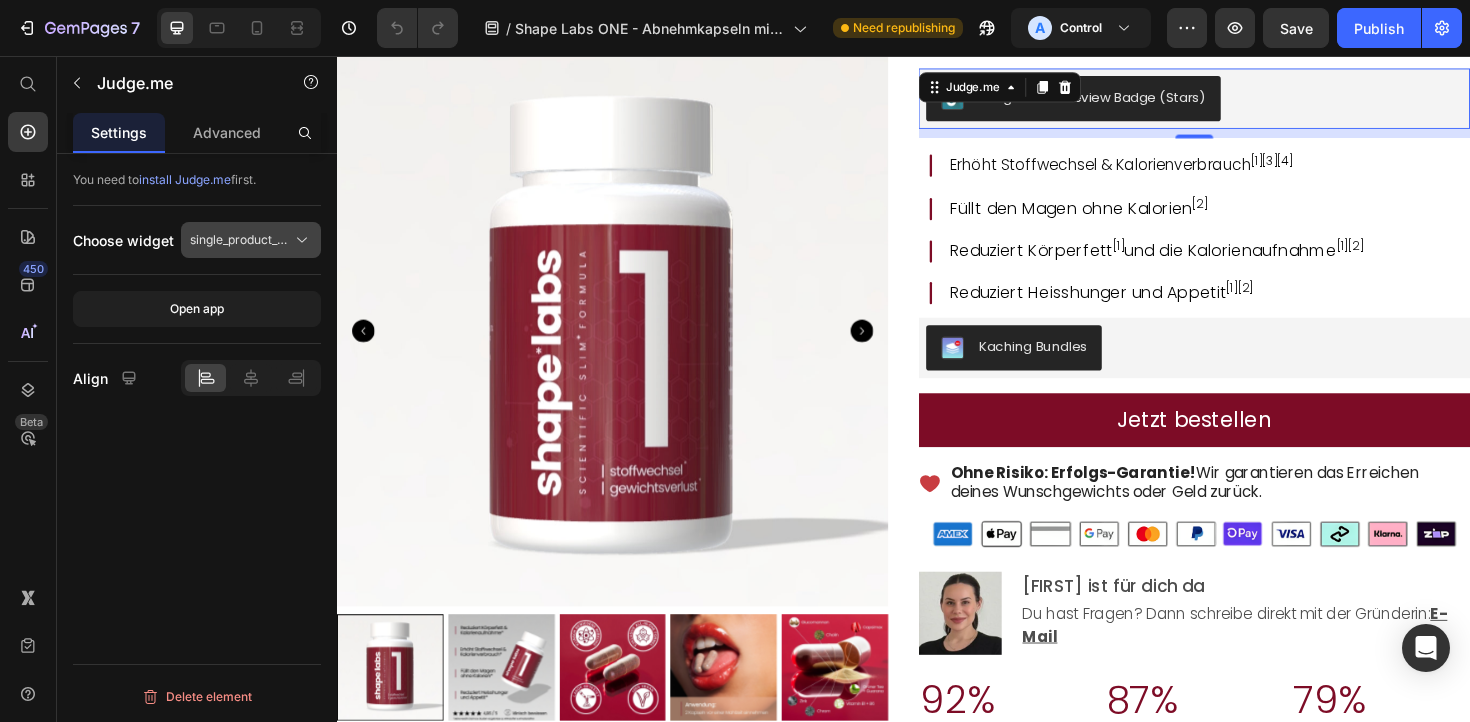 click on "single_product_preview_badge" at bounding box center [239, 240] 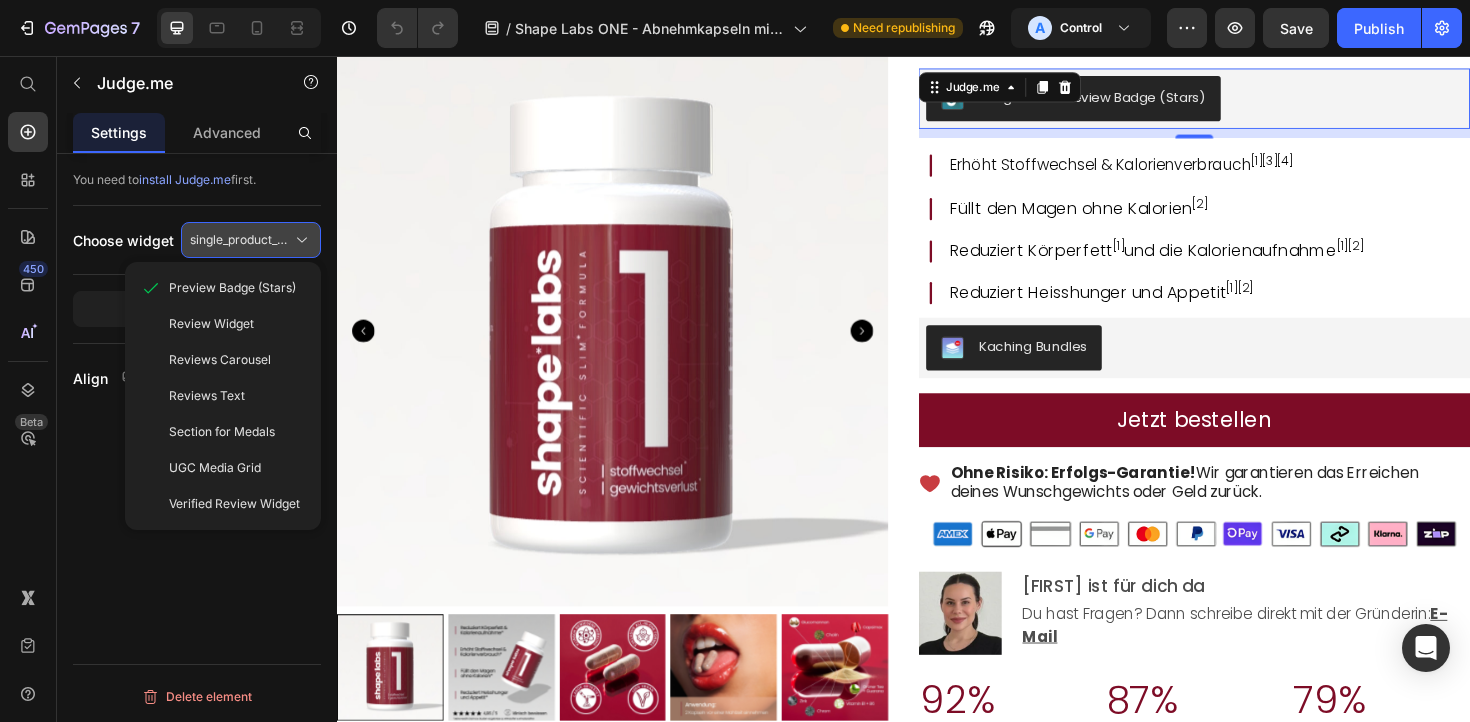 click on "single_product_preview_badge" at bounding box center [239, 240] 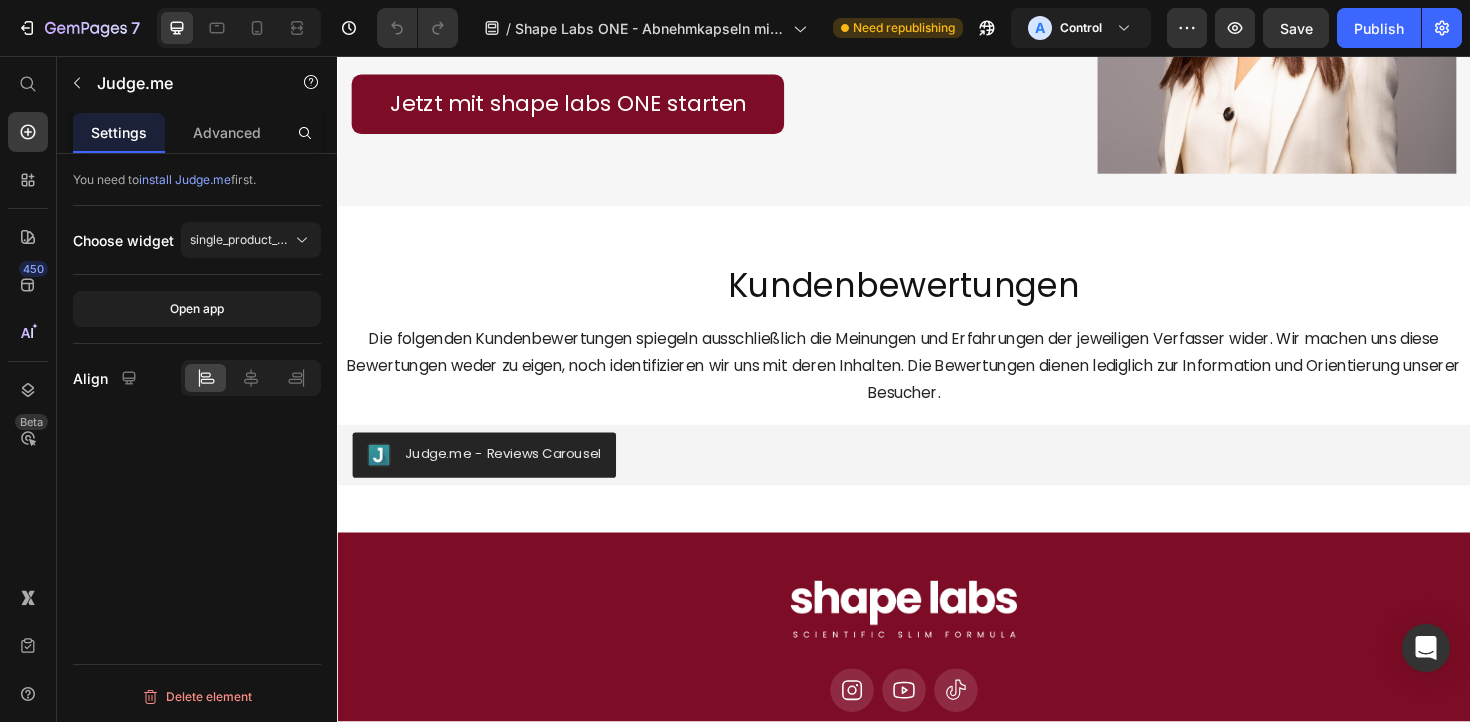 scroll, scrollTop: 8489, scrollLeft: 0, axis: vertical 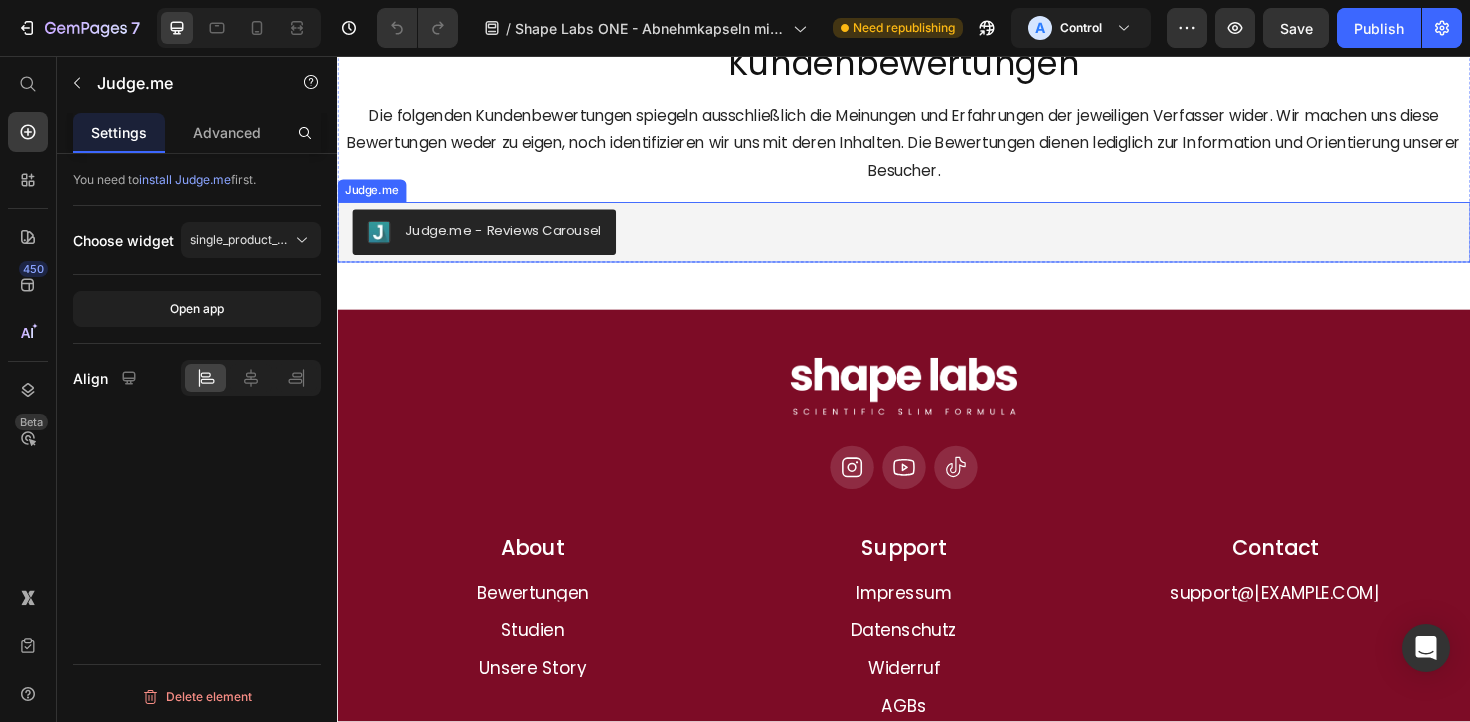 click on "Judge.me - Reviews Carousel" at bounding box center (937, 243) 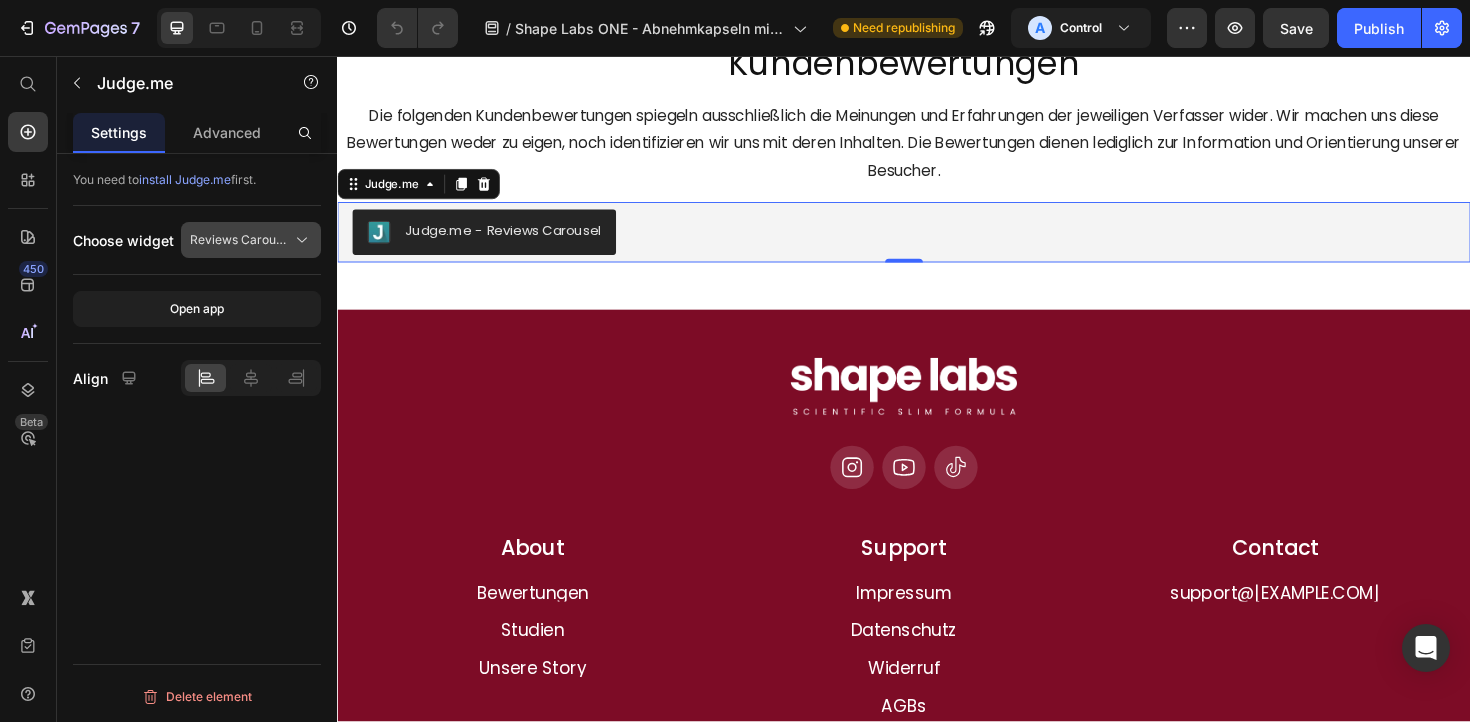 click on "Reviews Carousel" at bounding box center (239, 240) 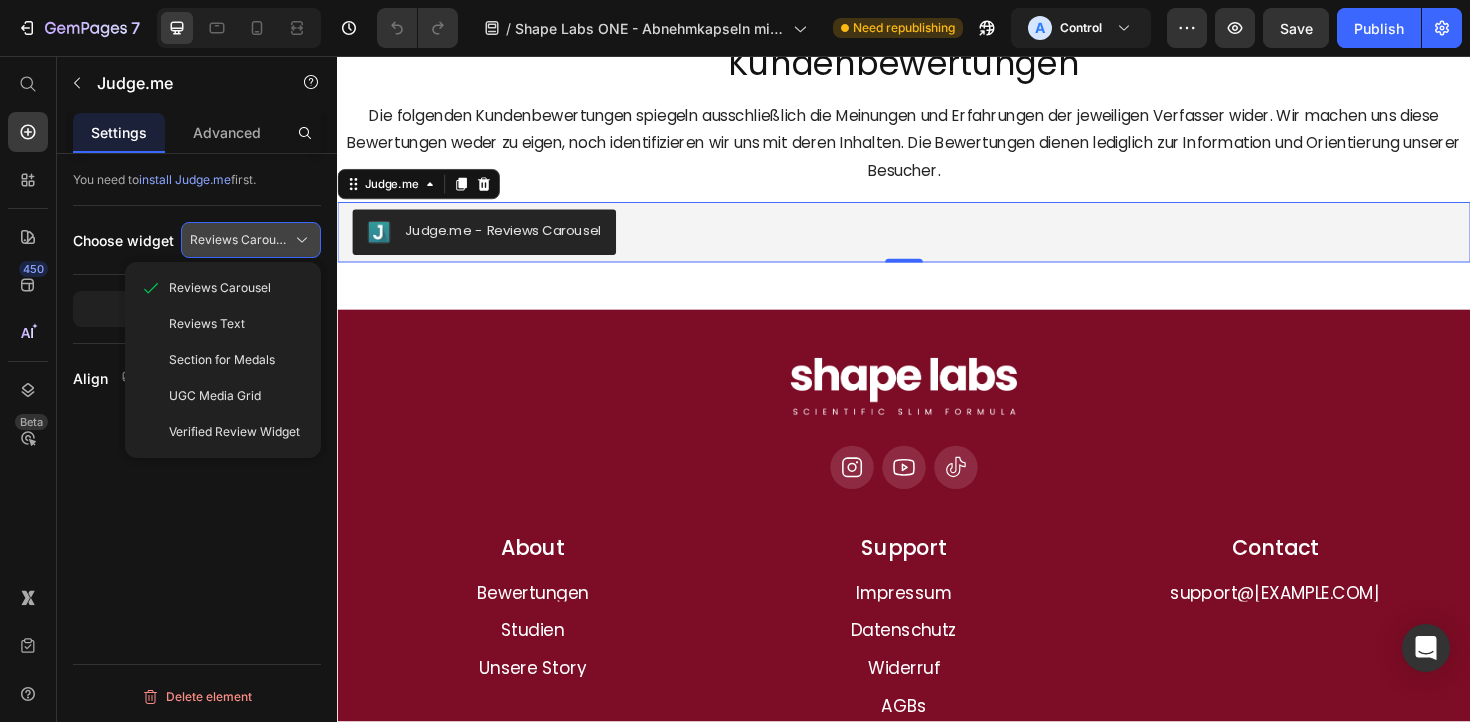 click on "Reviews Carousel" at bounding box center (239, 240) 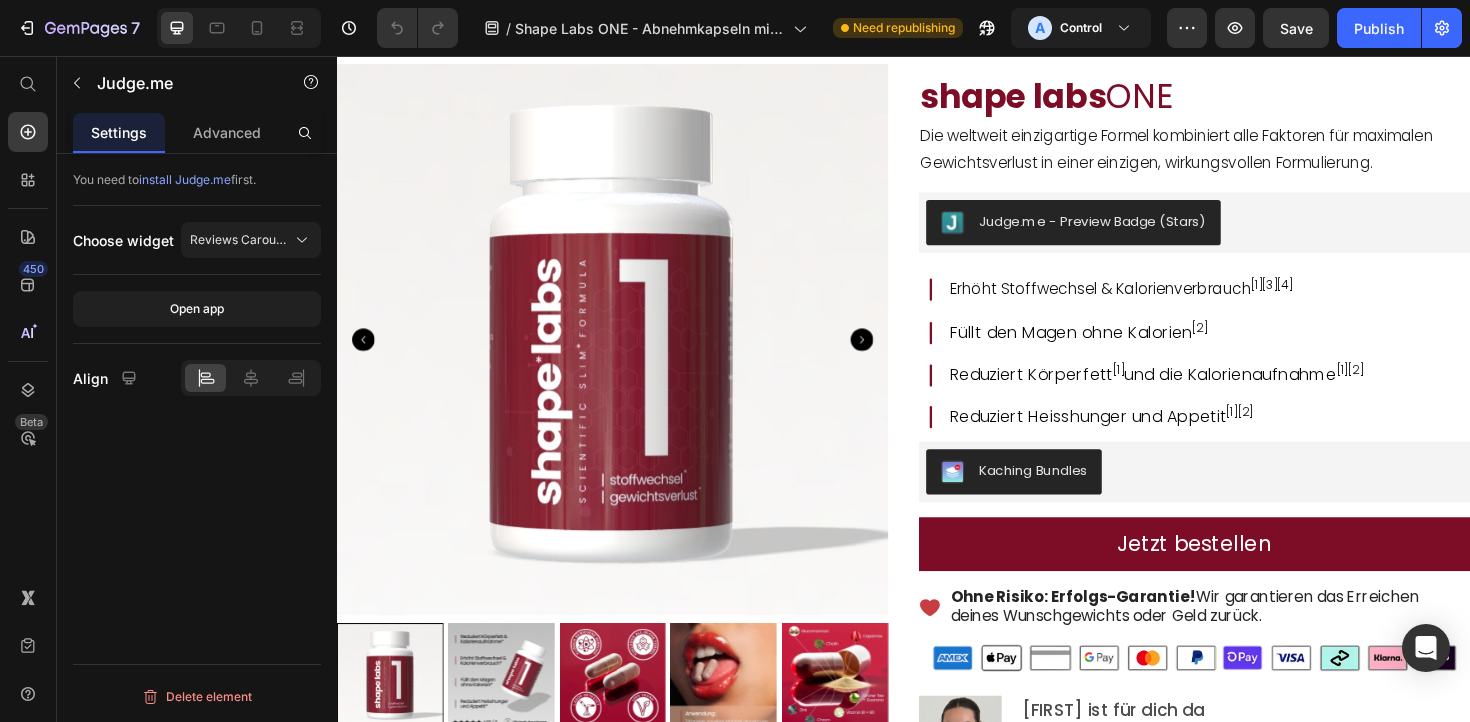 scroll, scrollTop: 938, scrollLeft: 0, axis: vertical 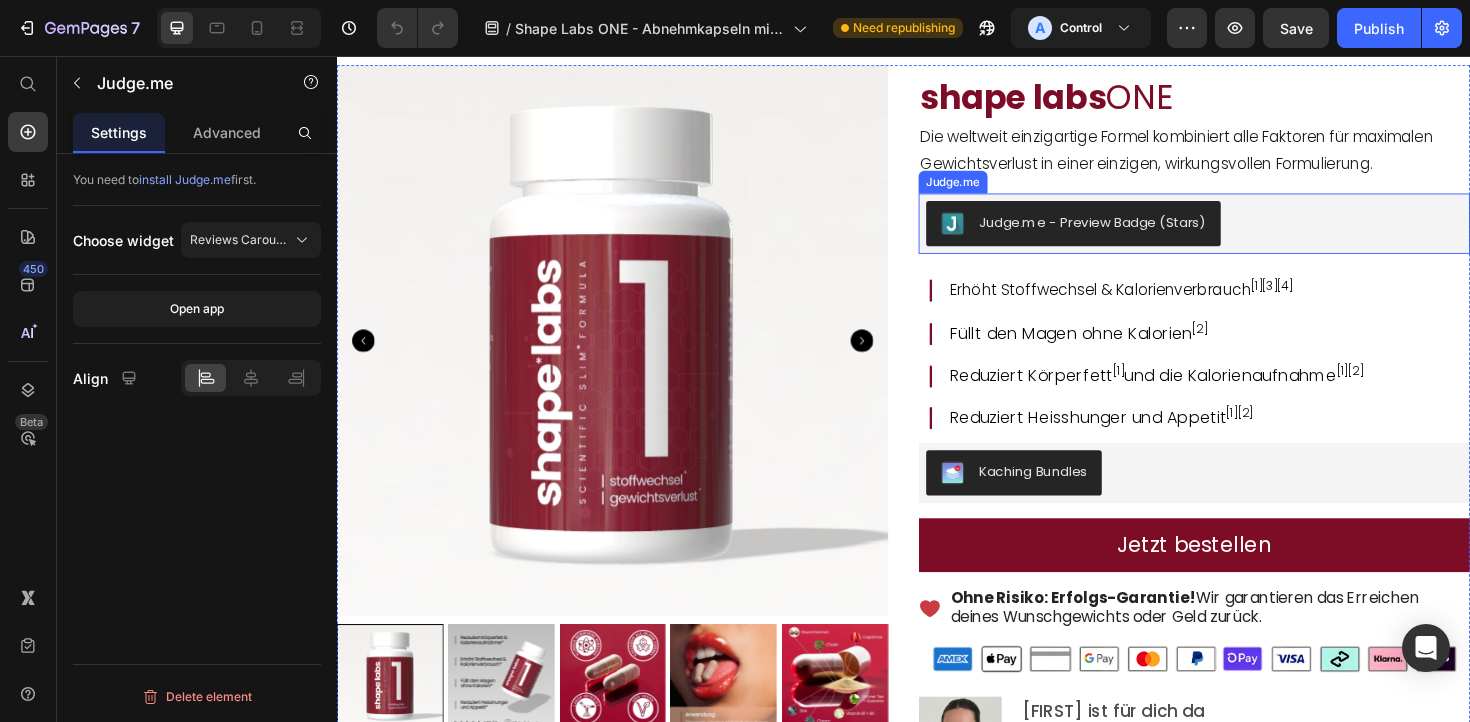 click on "Judge.me - Preview Badge (Stars)" at bounding box center [1245, 234] 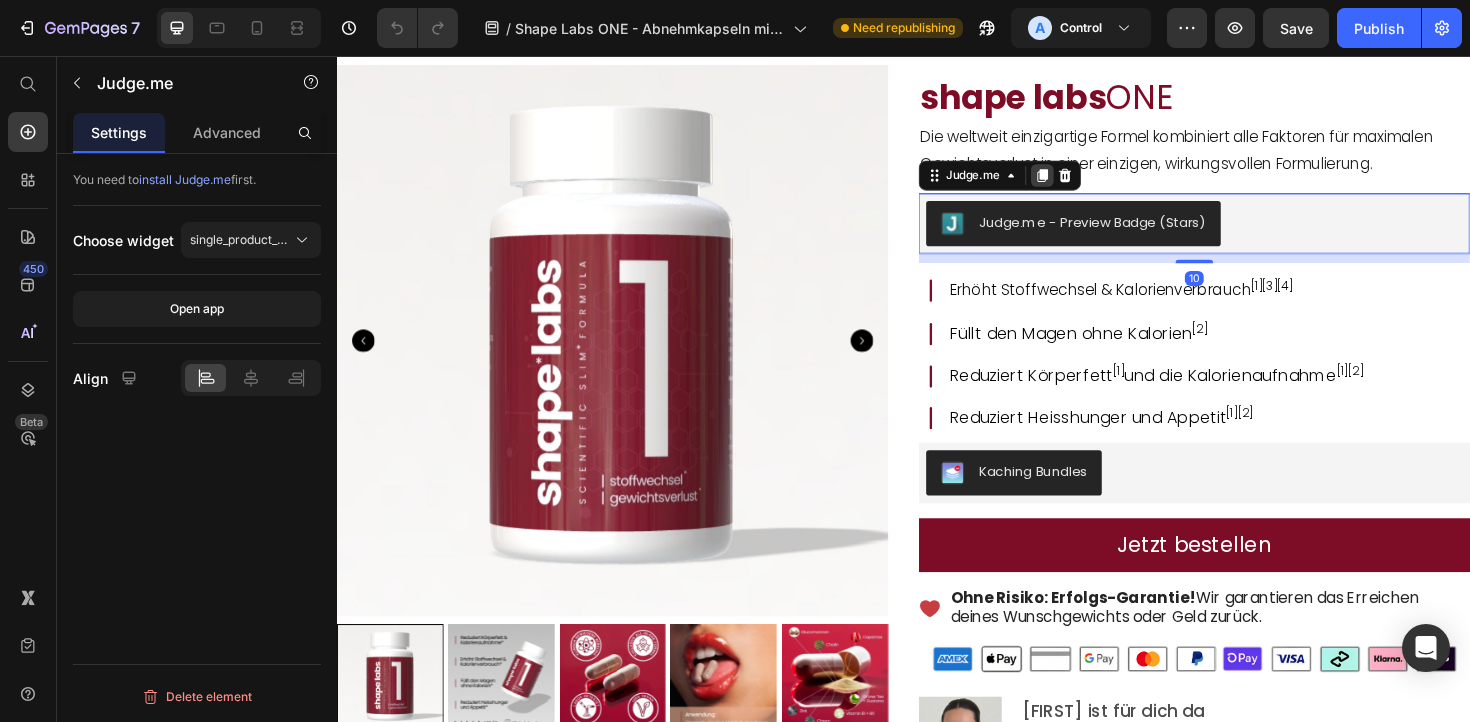 click 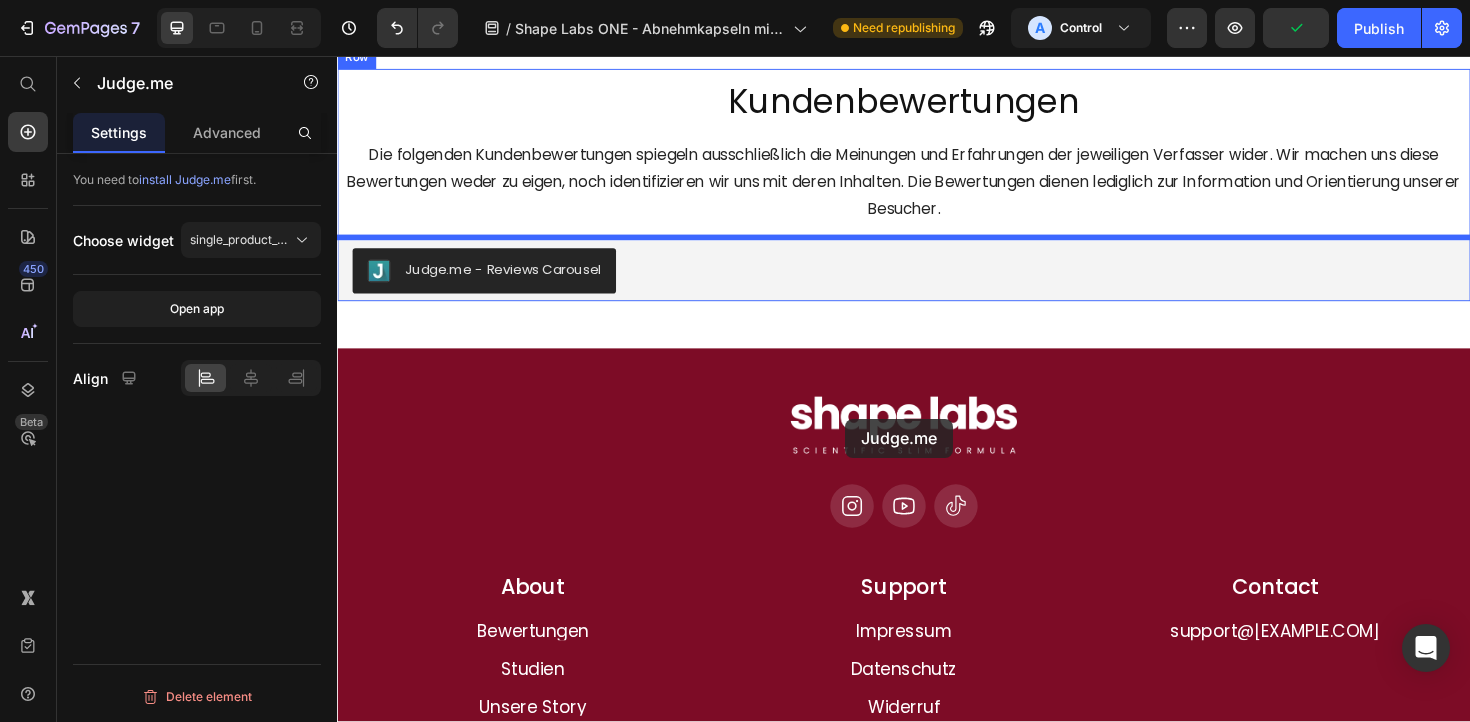 scroll, scrollTop: 8582, scrollLeft: 0, axis: vertical 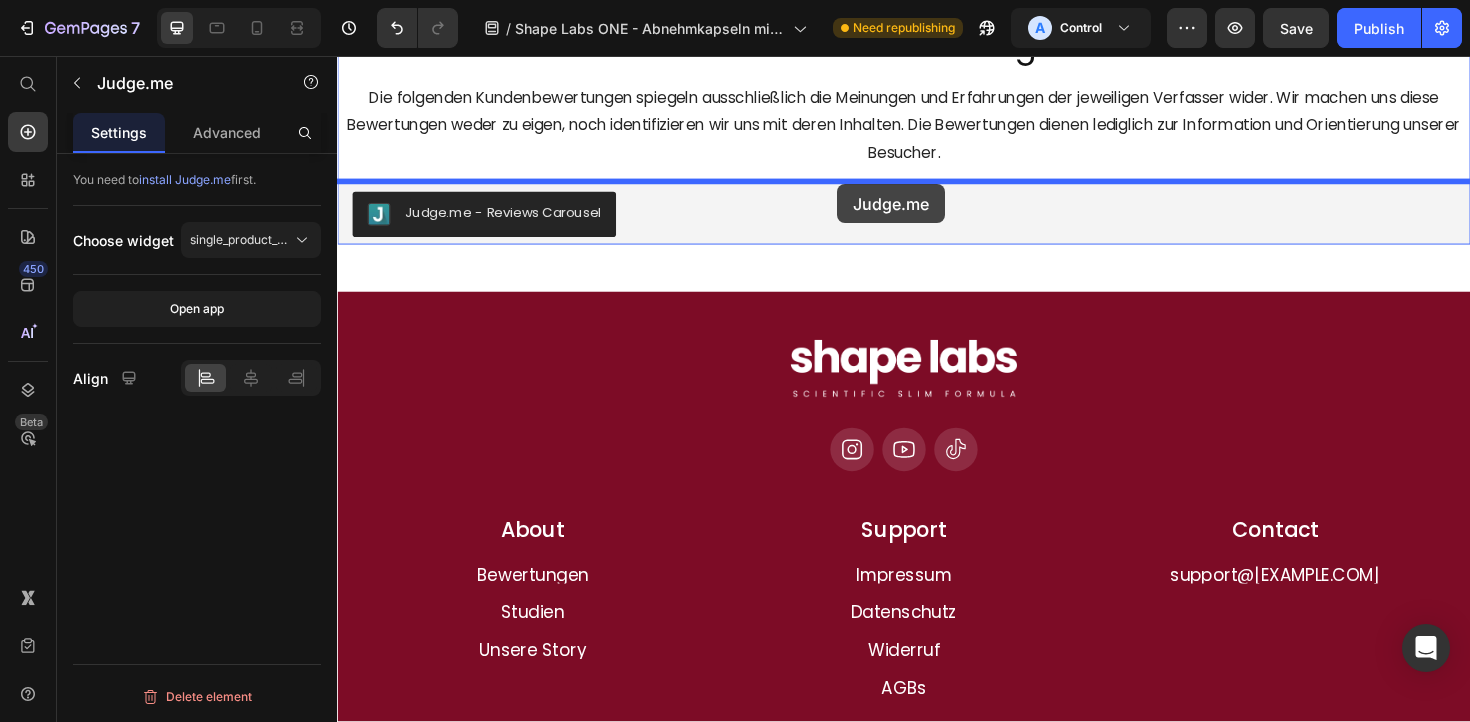 drag, startPoint x: 974, startPoint y: 304, endPoint x: 867, endPoint y: 192, distance: 154.89674 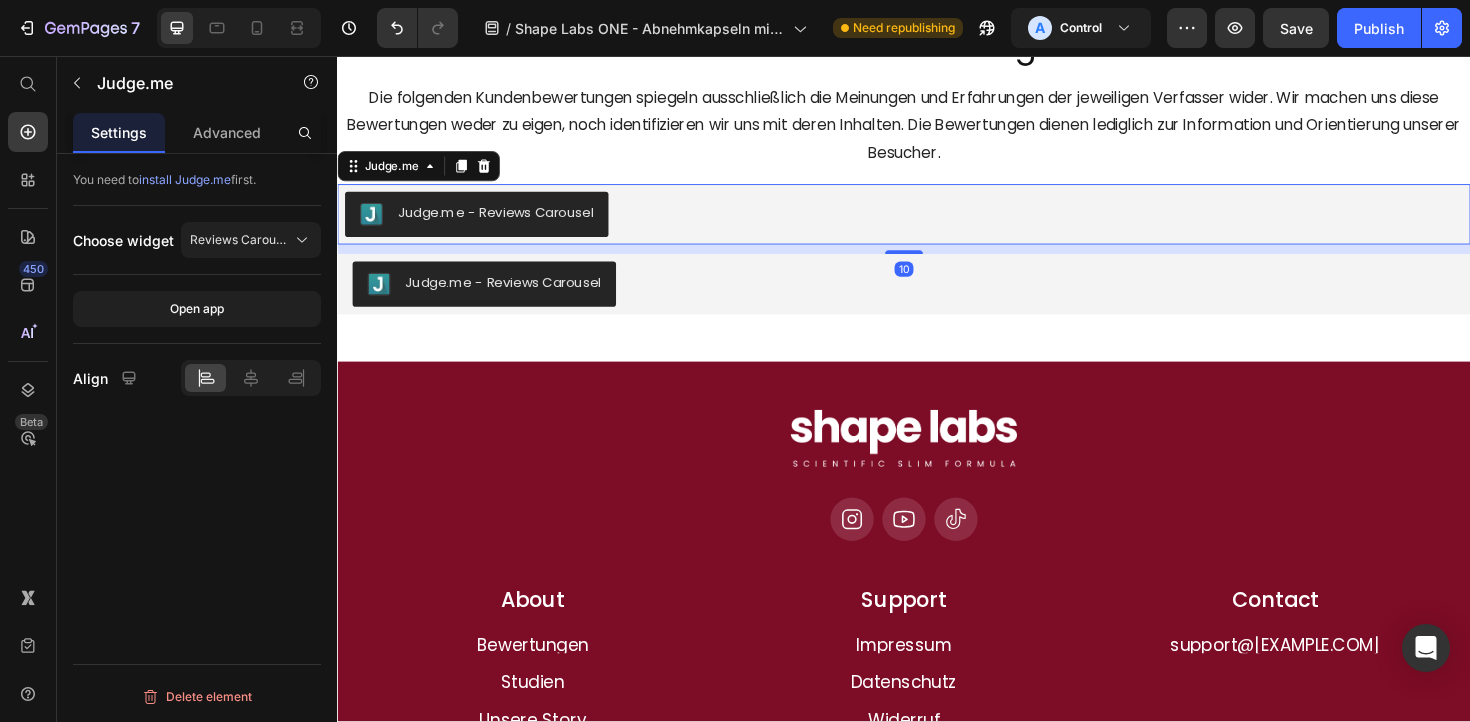 click on "Judge.me - Reviews Carousel" at bounding box center (504, 222) 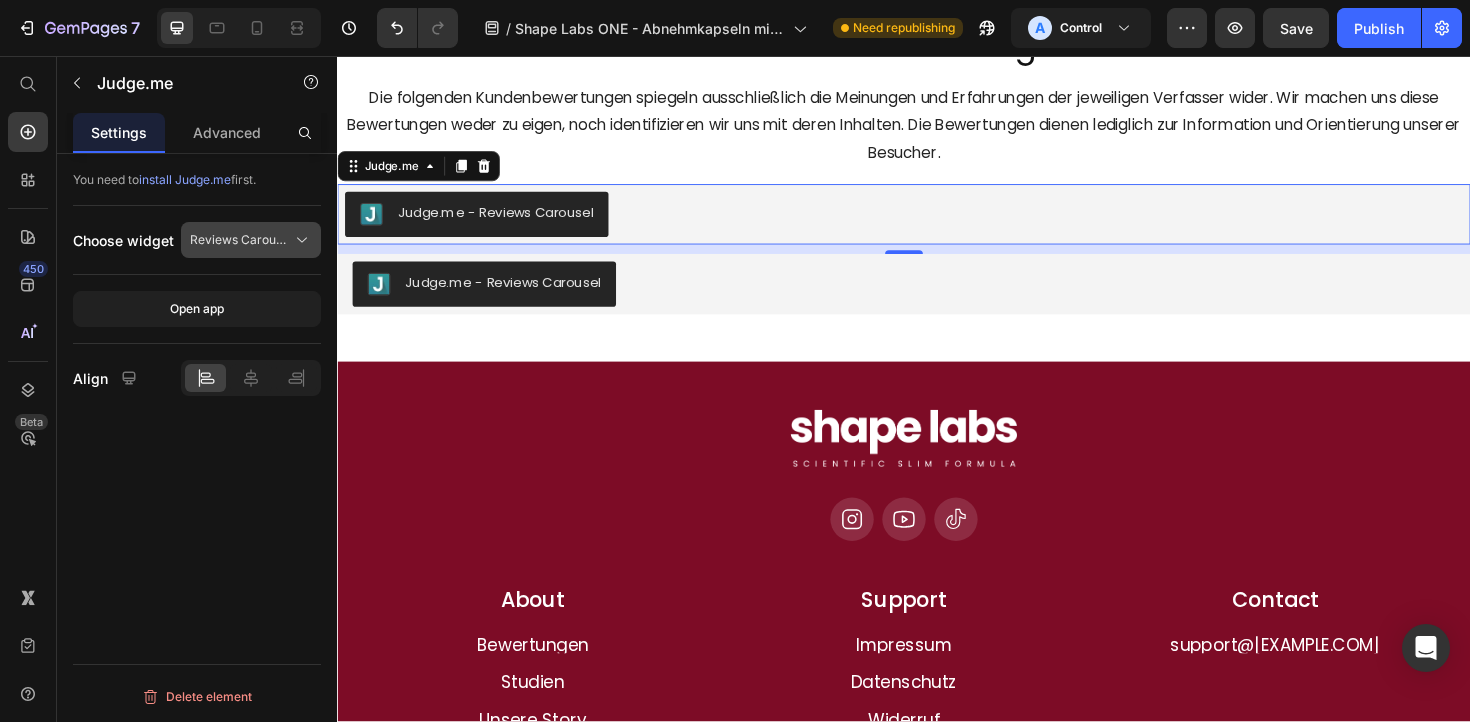 click on "Reviews Carousel" at bounding box center [239, 240] 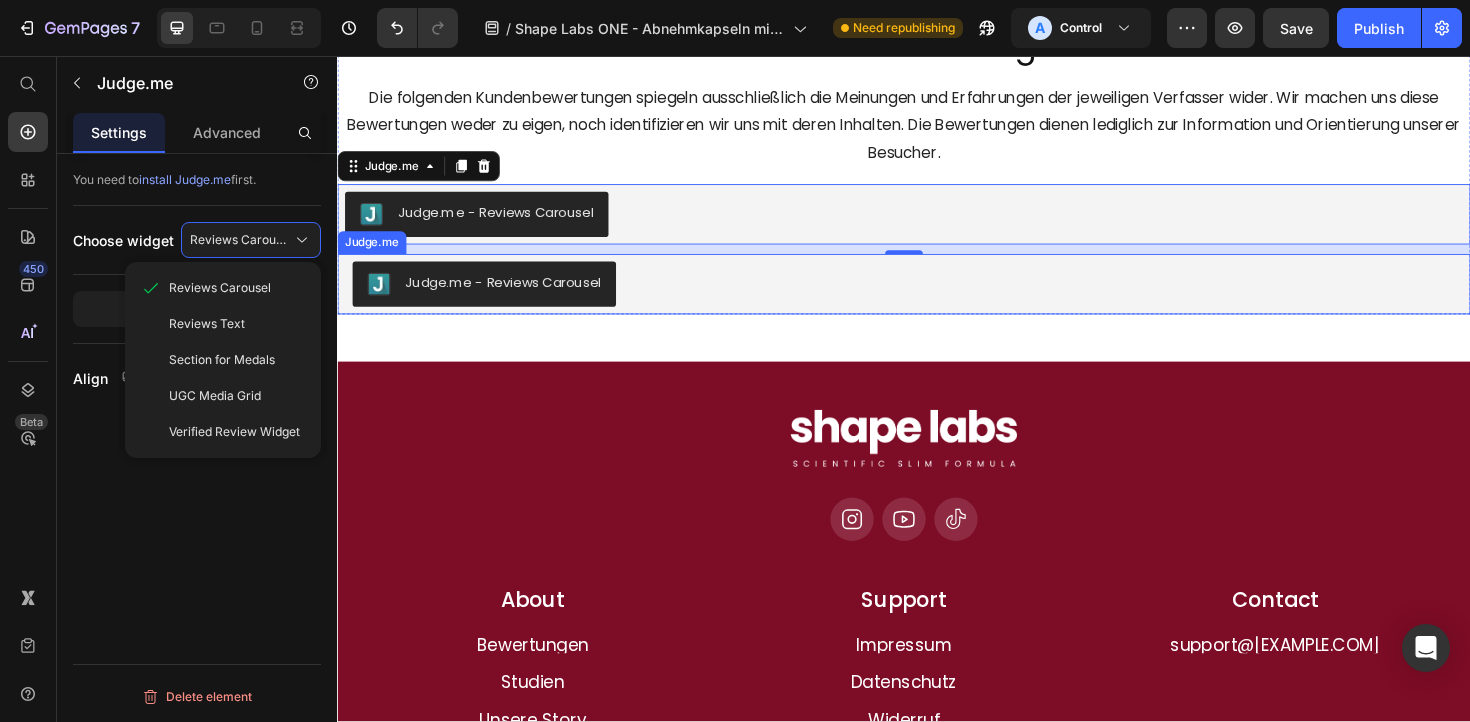 click on "Judge.me - Reviews Carousel" at bounding box center [512, 296] 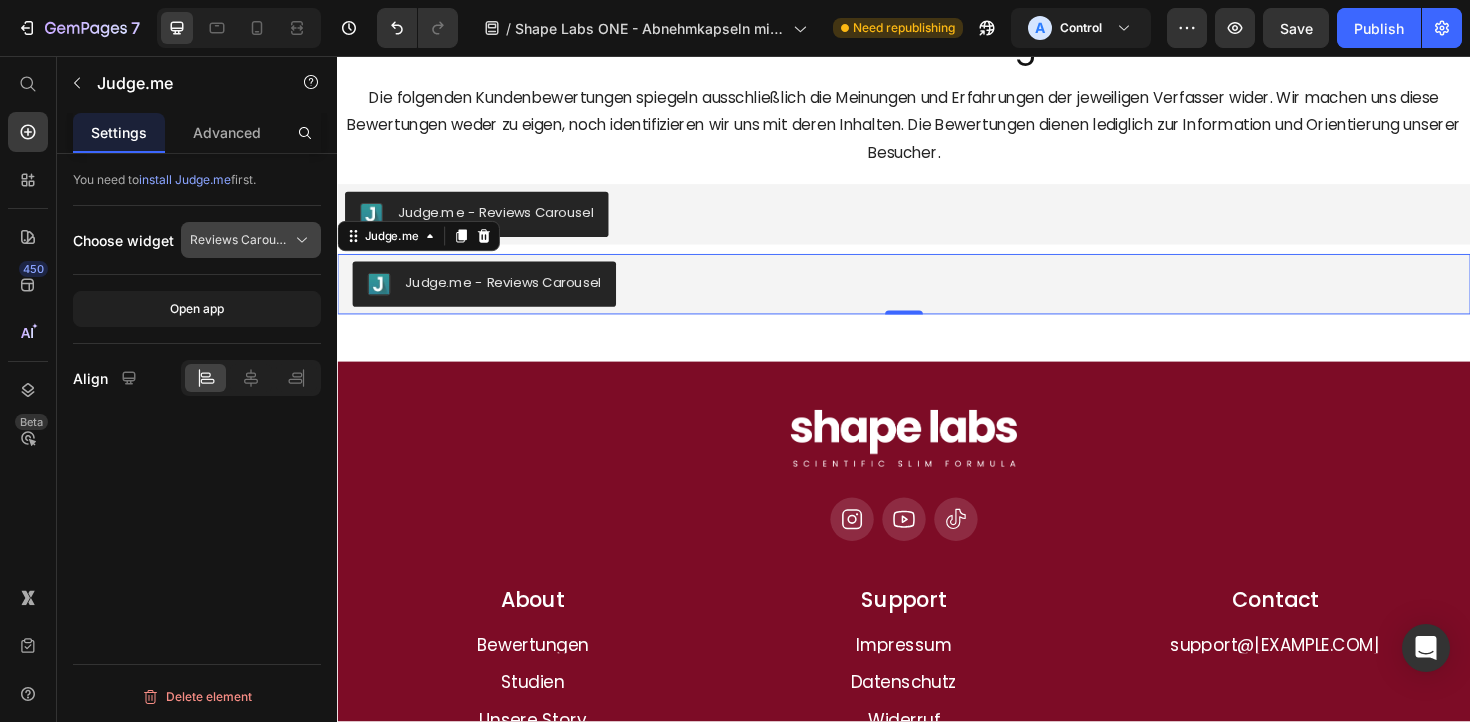 click on "Reviews Carousel" at bounding box center [251, 240] 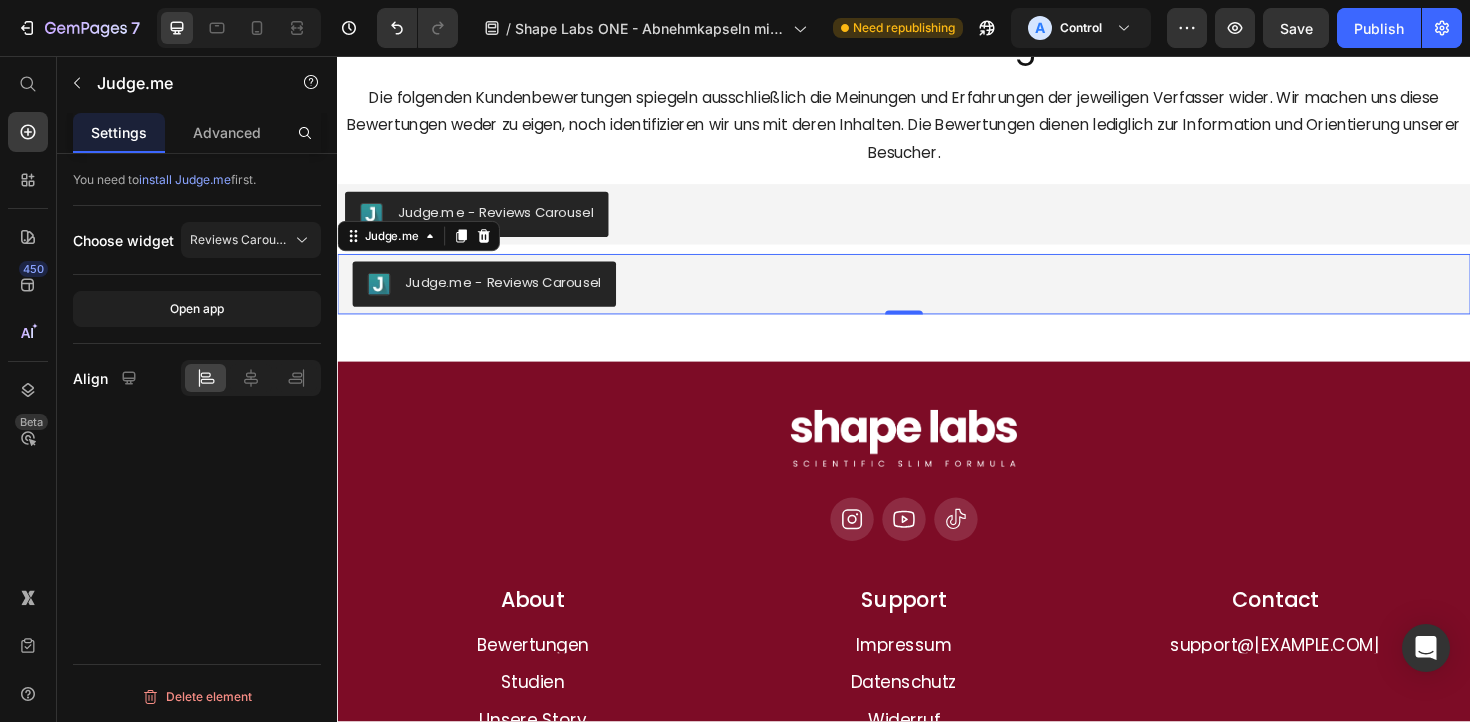 click on "Judge.me - Reviews Carousel" at bounding box center [512, 296] 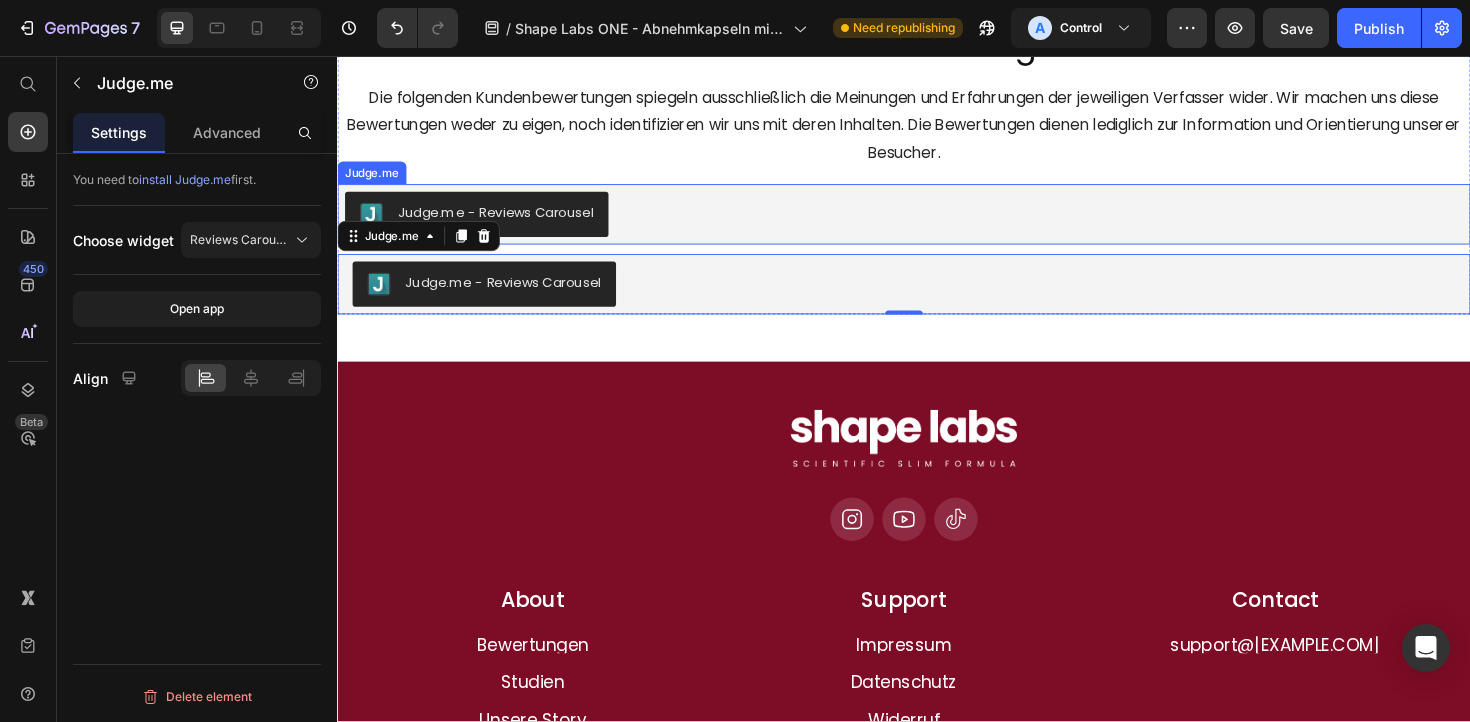 click on "Judge.me - Reviews Carousel" at bounding box center [937, 224] 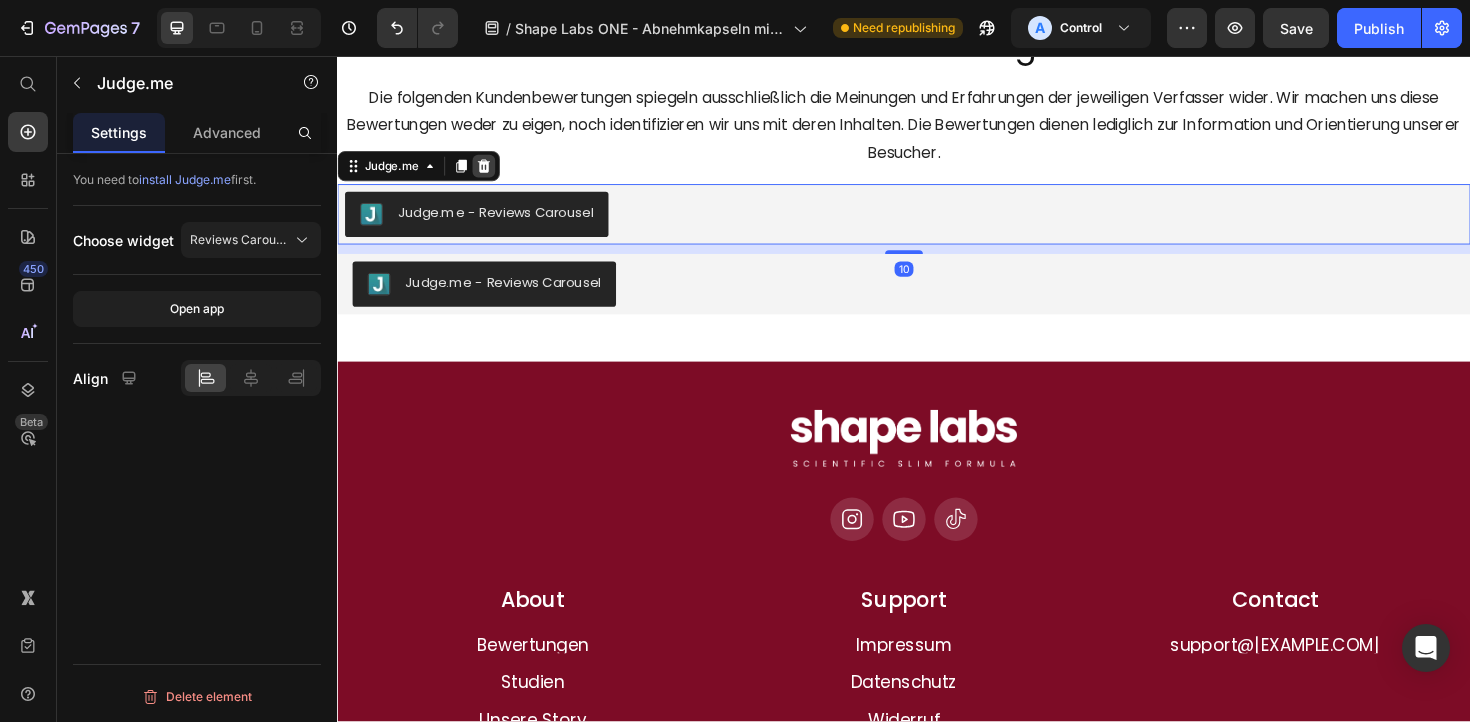 click 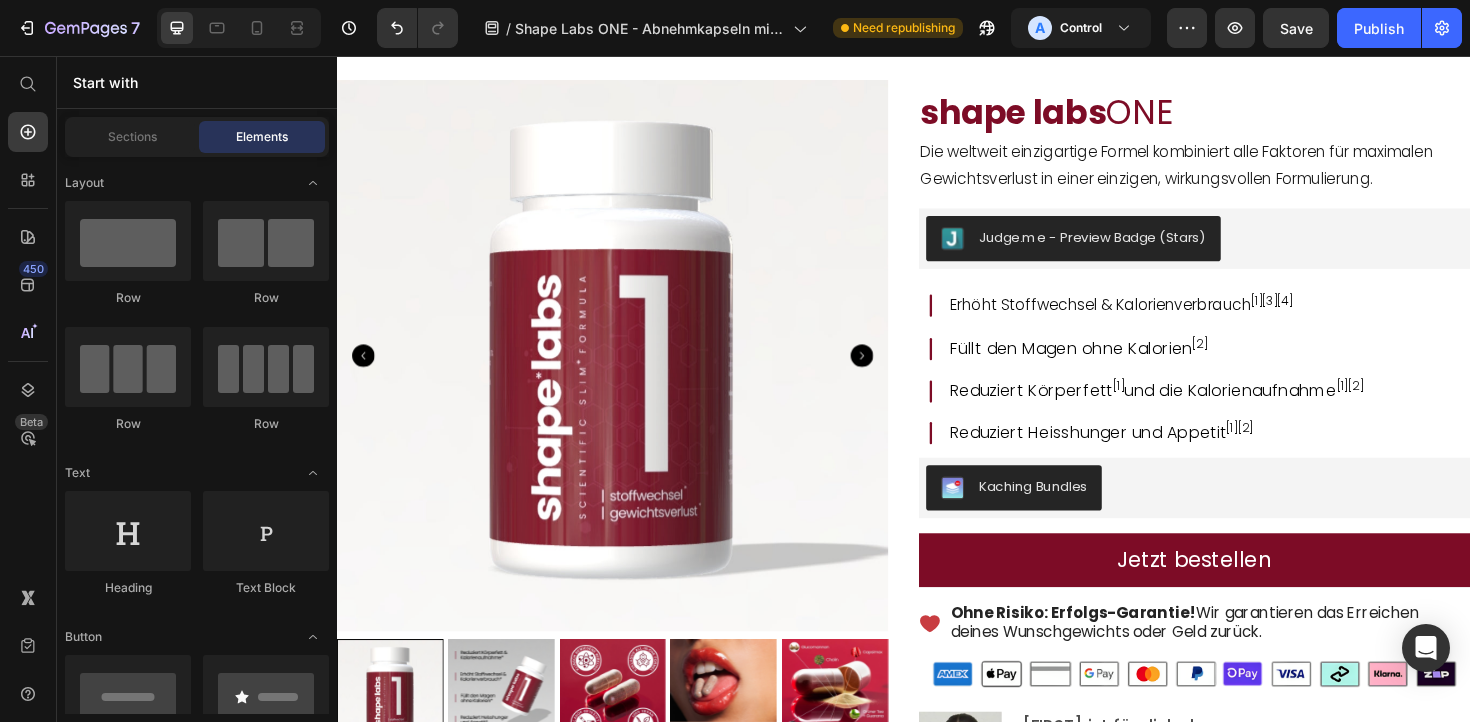 scroll, scrollTop: 909, scrollLeft: 0, axis: vertical 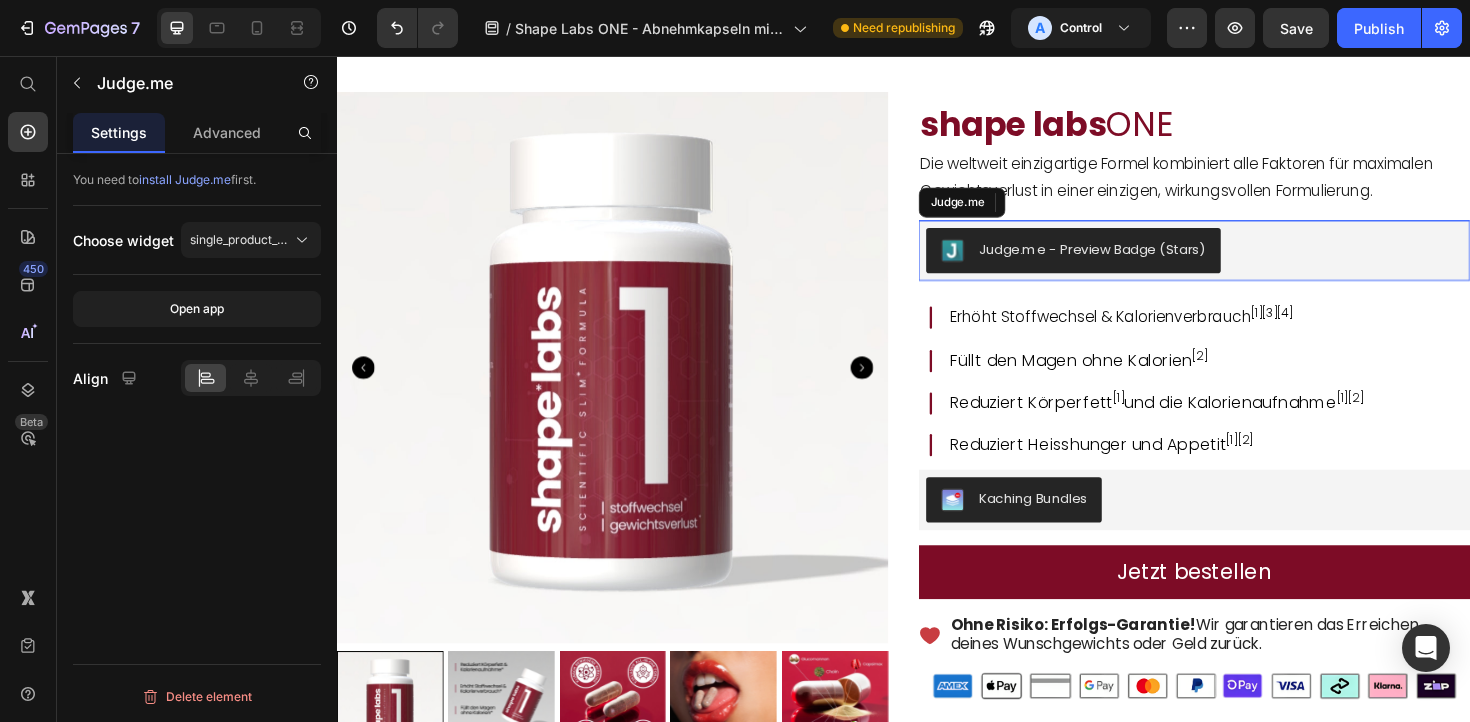 click on "Judge.me - Preview Badge (Stars)" at bounding box center (1245, 263) 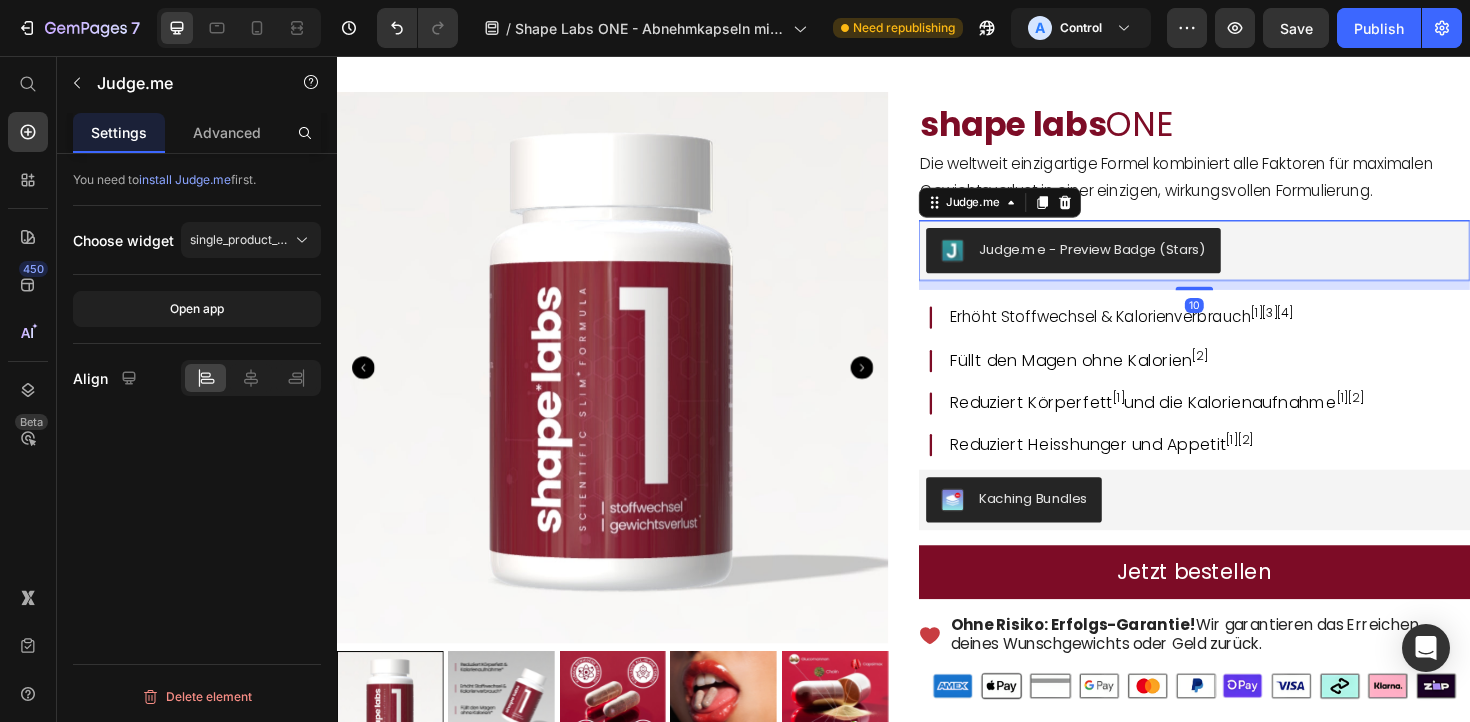 click on "Judge.me - Preview Badge (Stars)" at bounding box center [1137, 261] 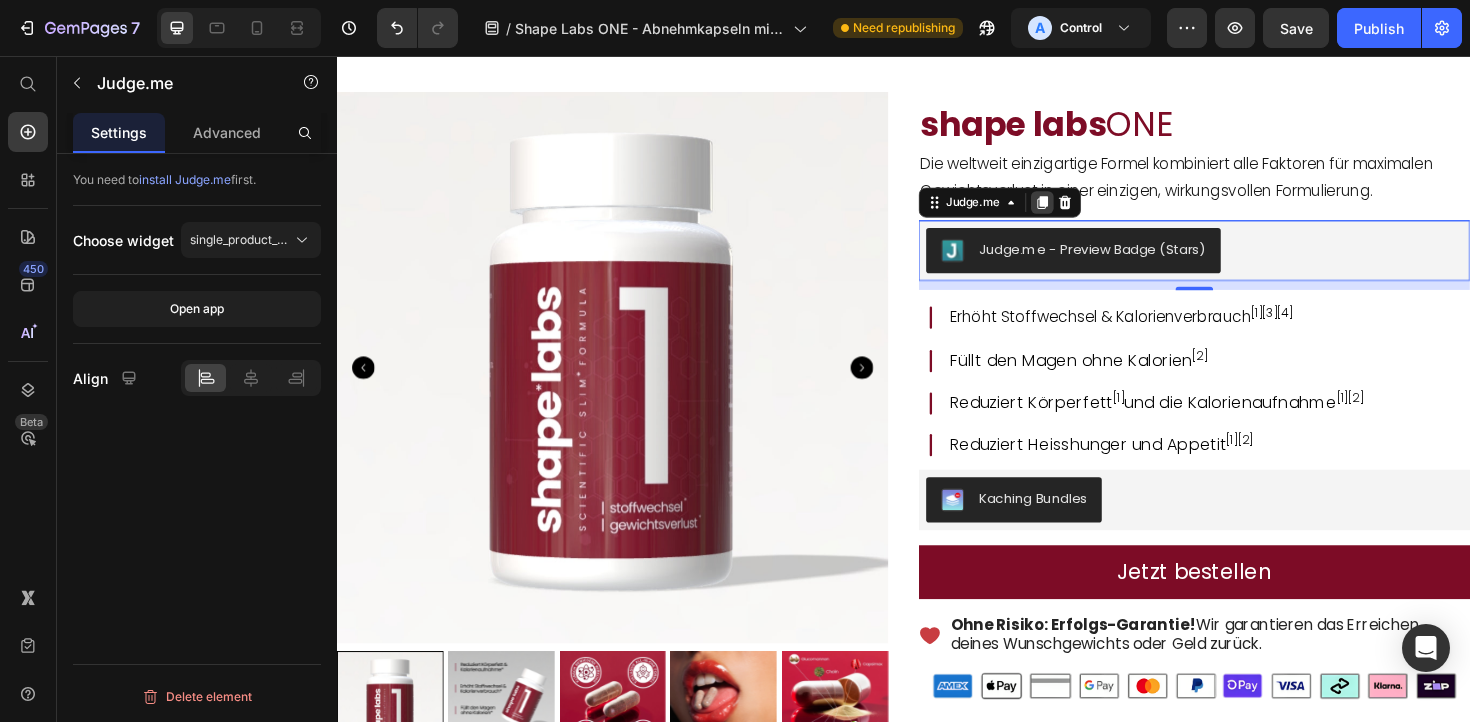 click 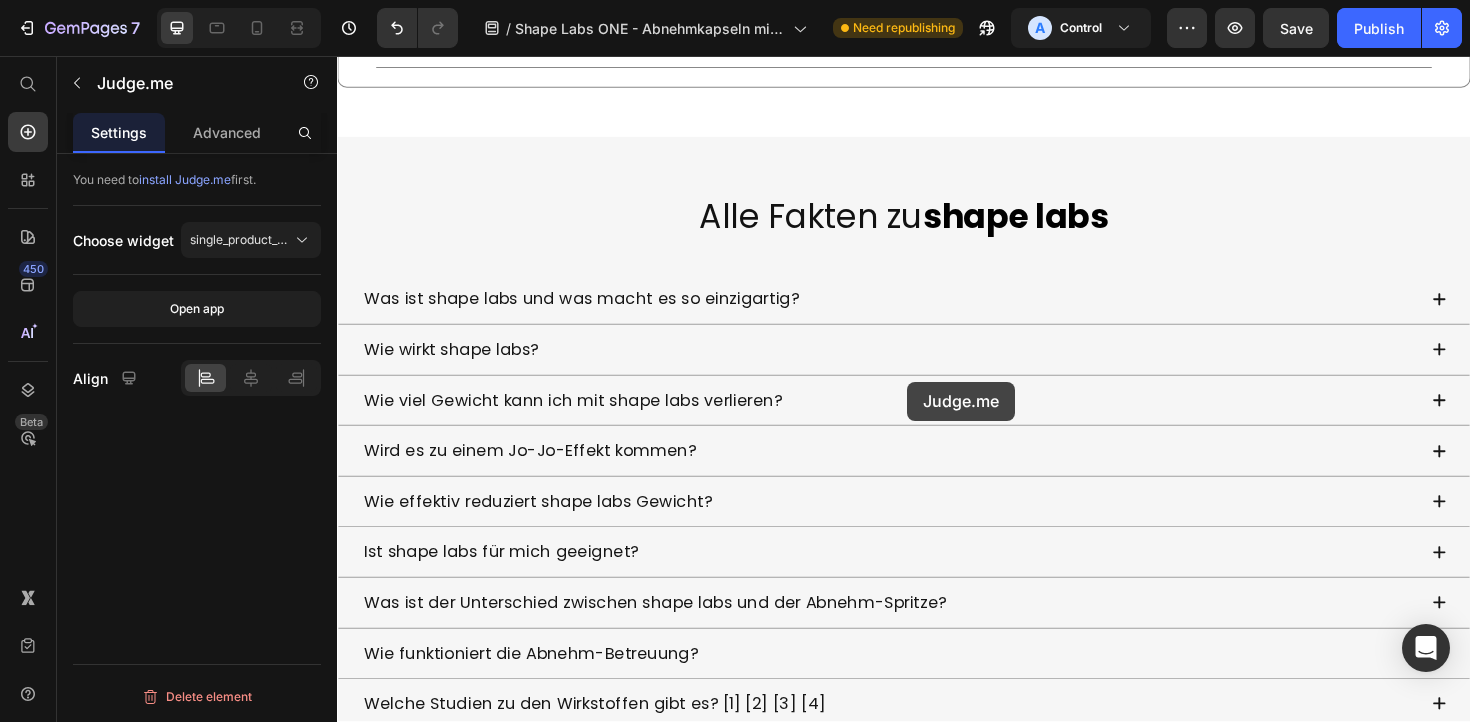 scroll, scrollTop: 6358, scrollLeft: 0, axis: vertical 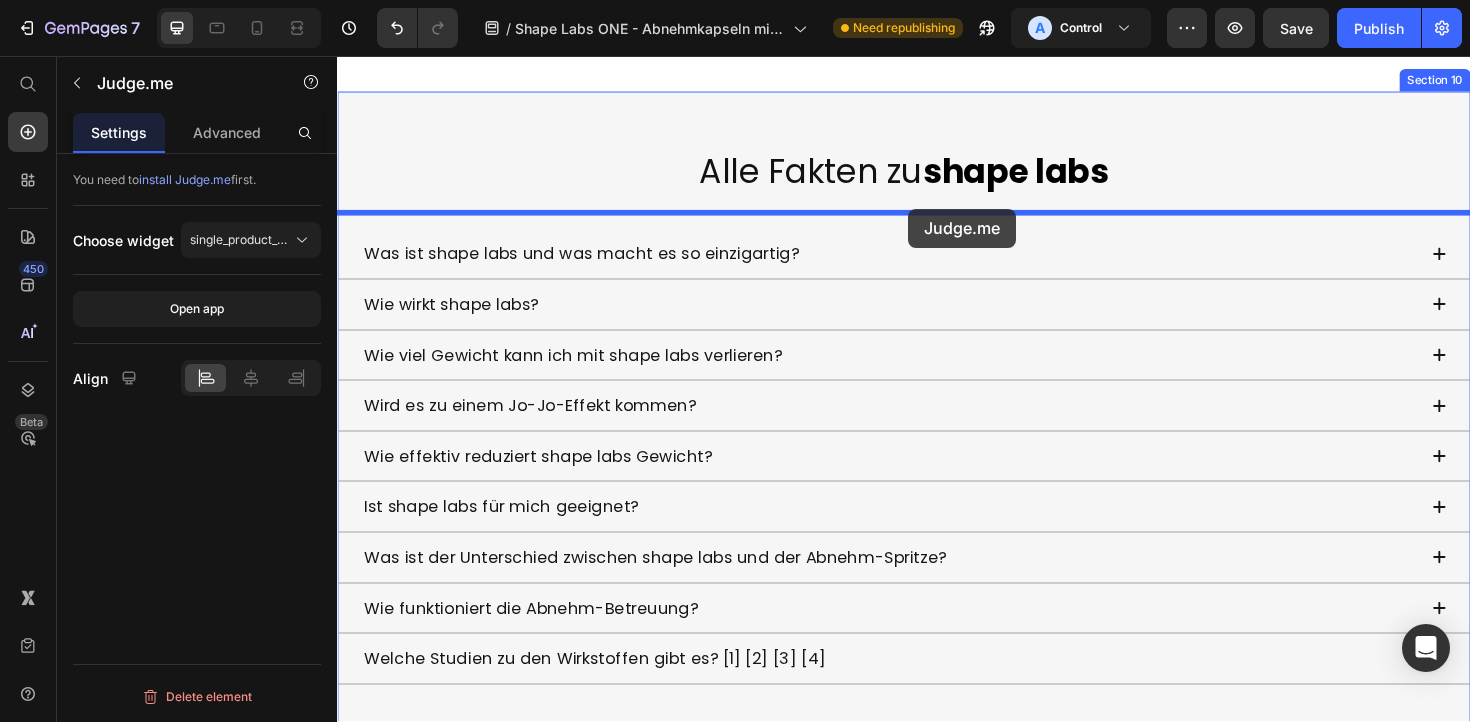 drag, startPoint x: 967, startPoint y: 330, endPoint x: 942, endPoint y: 218, distance: 114.75626 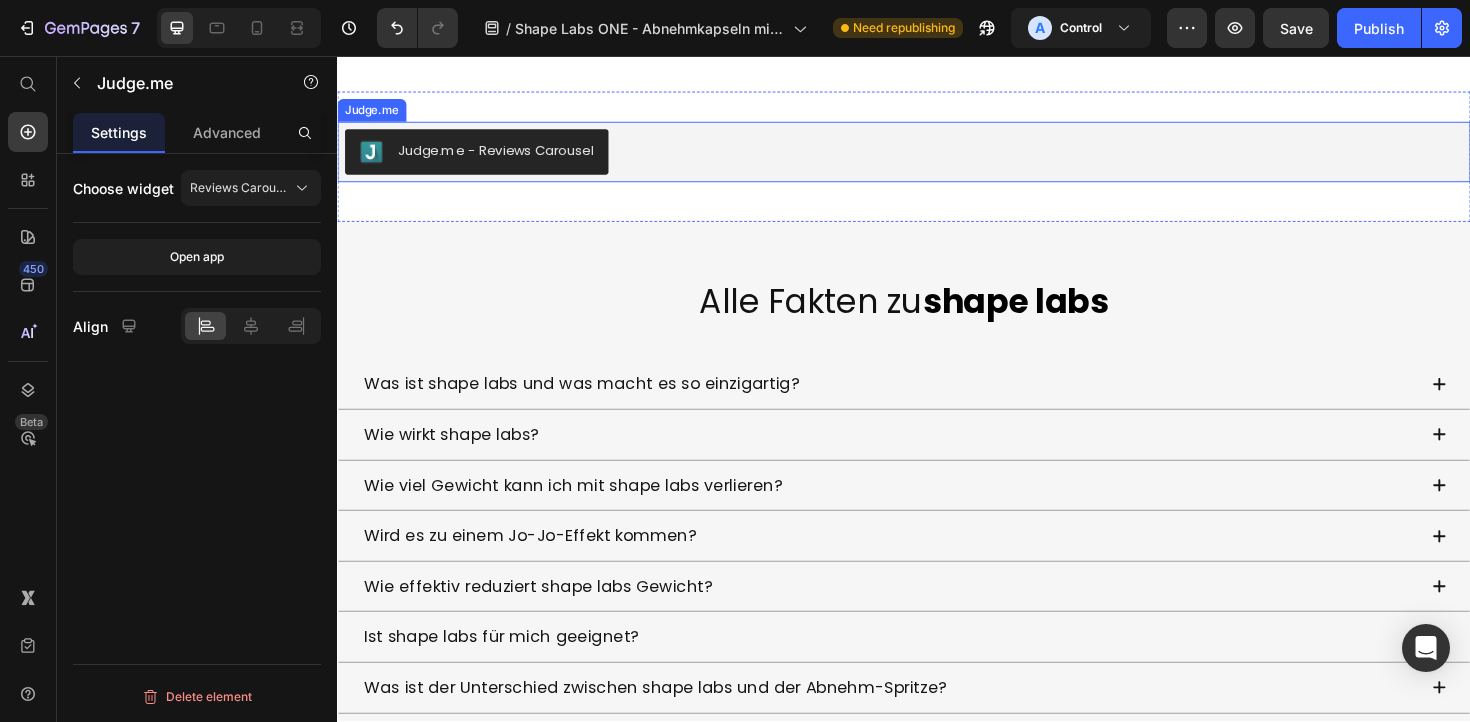 click on "Judge.me - Reviews Carousel" at bounding box center [504, 156] 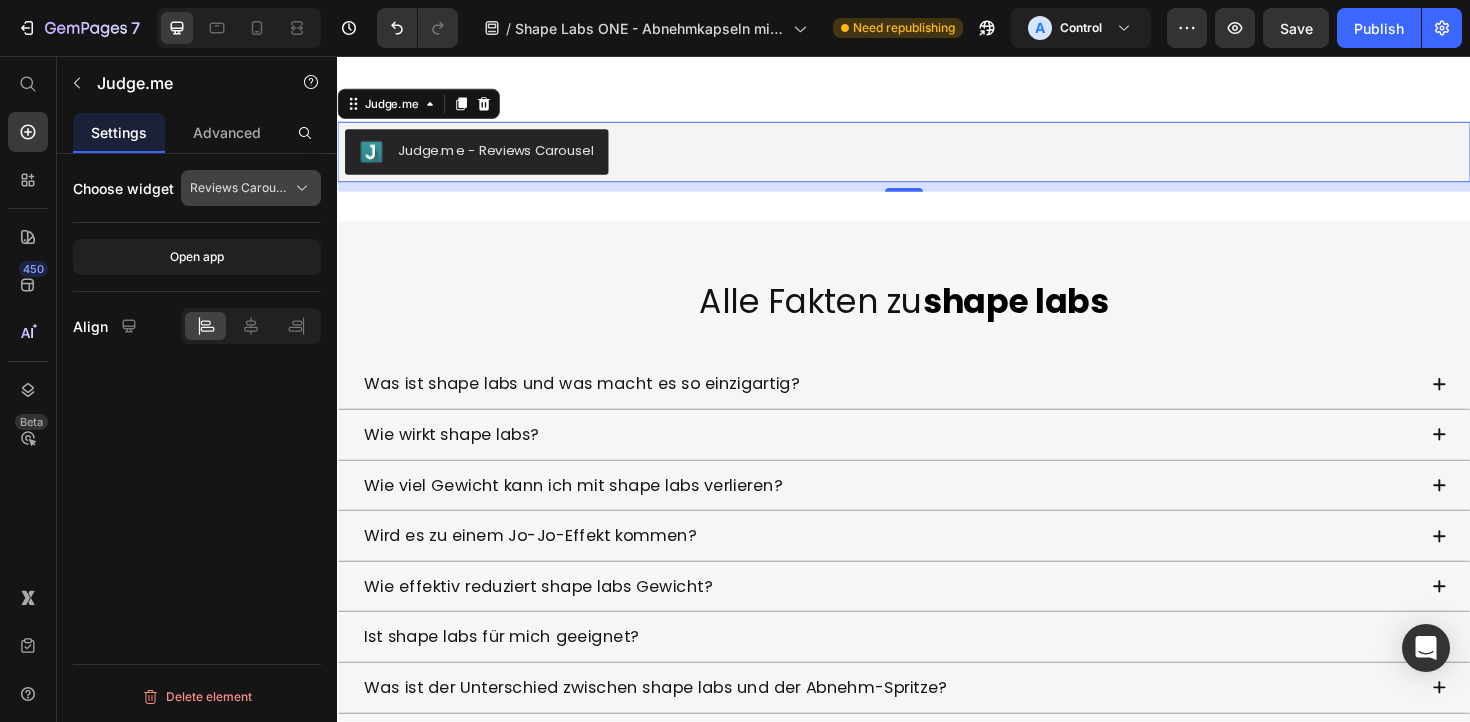 click 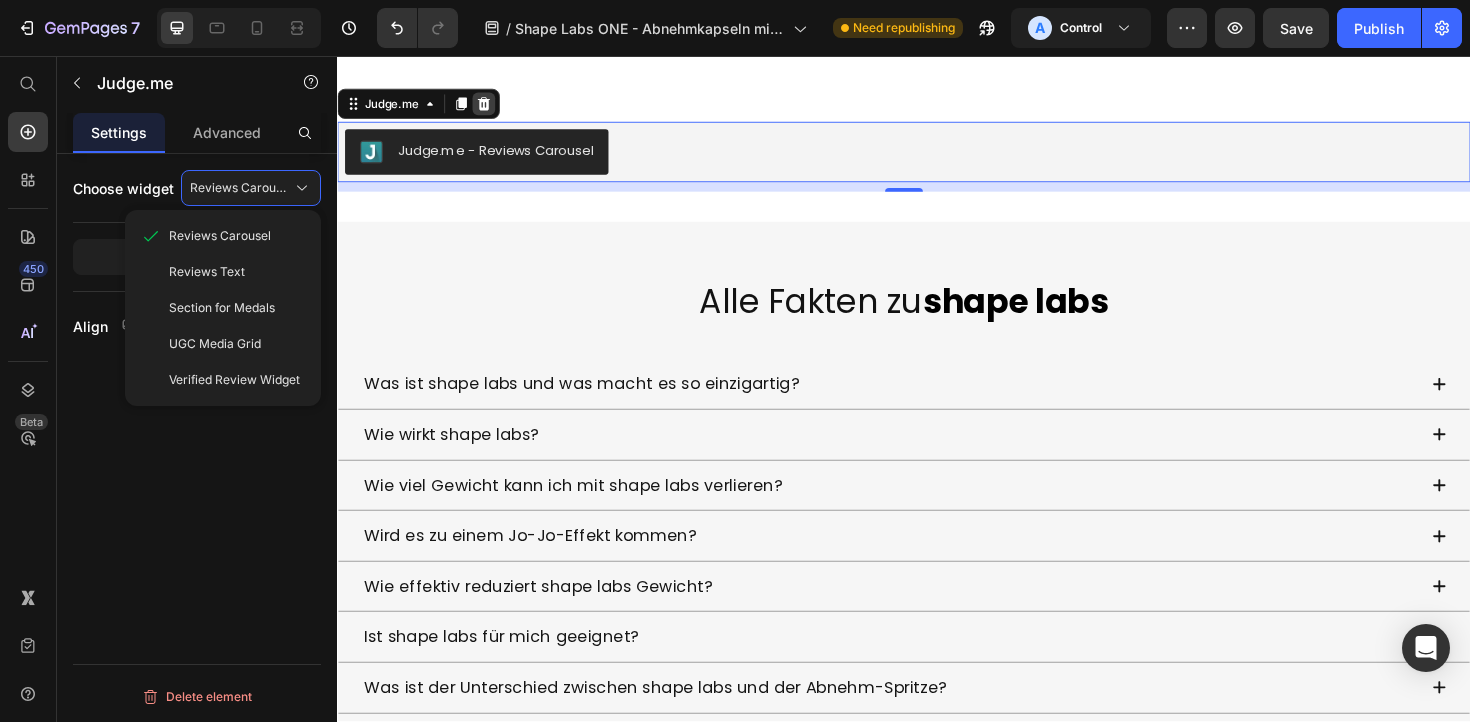 click 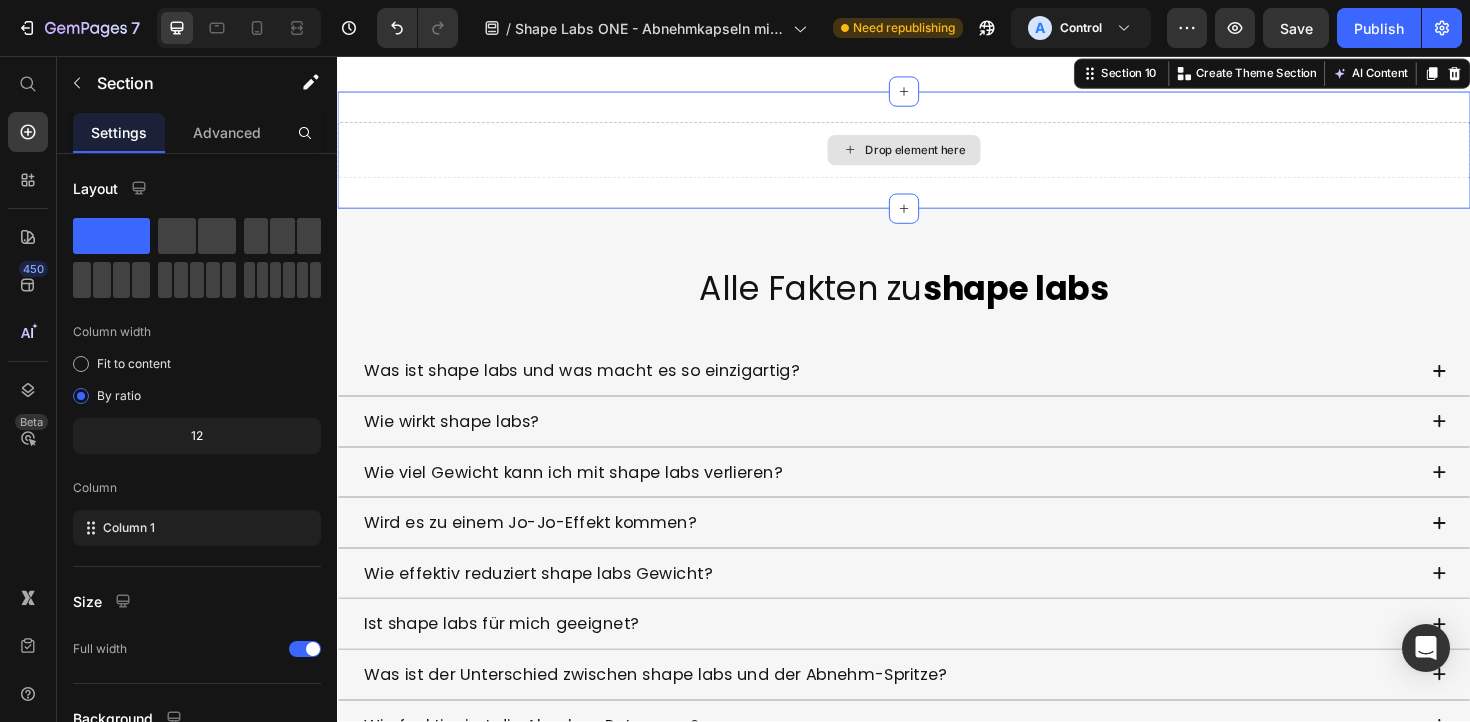click on "Drop element here" at bounding box center (937, 156) 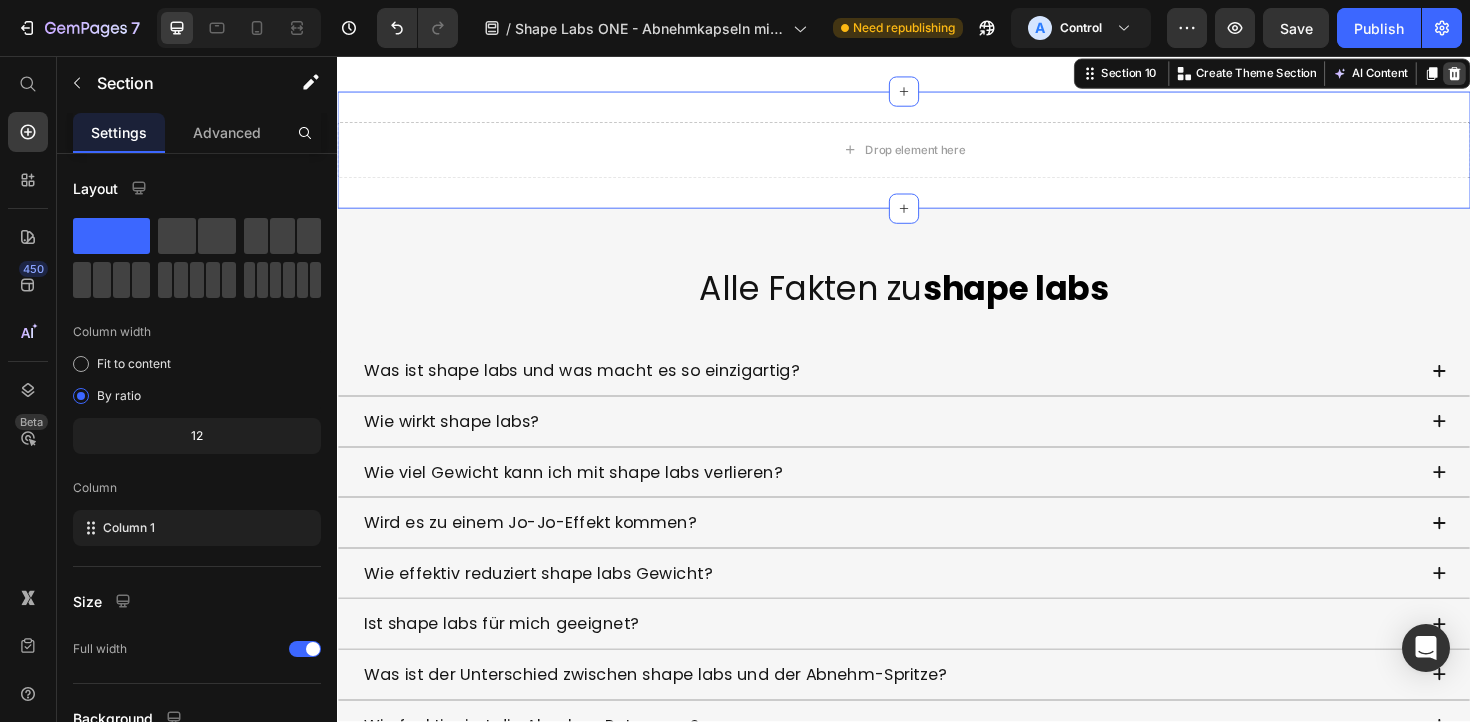 click 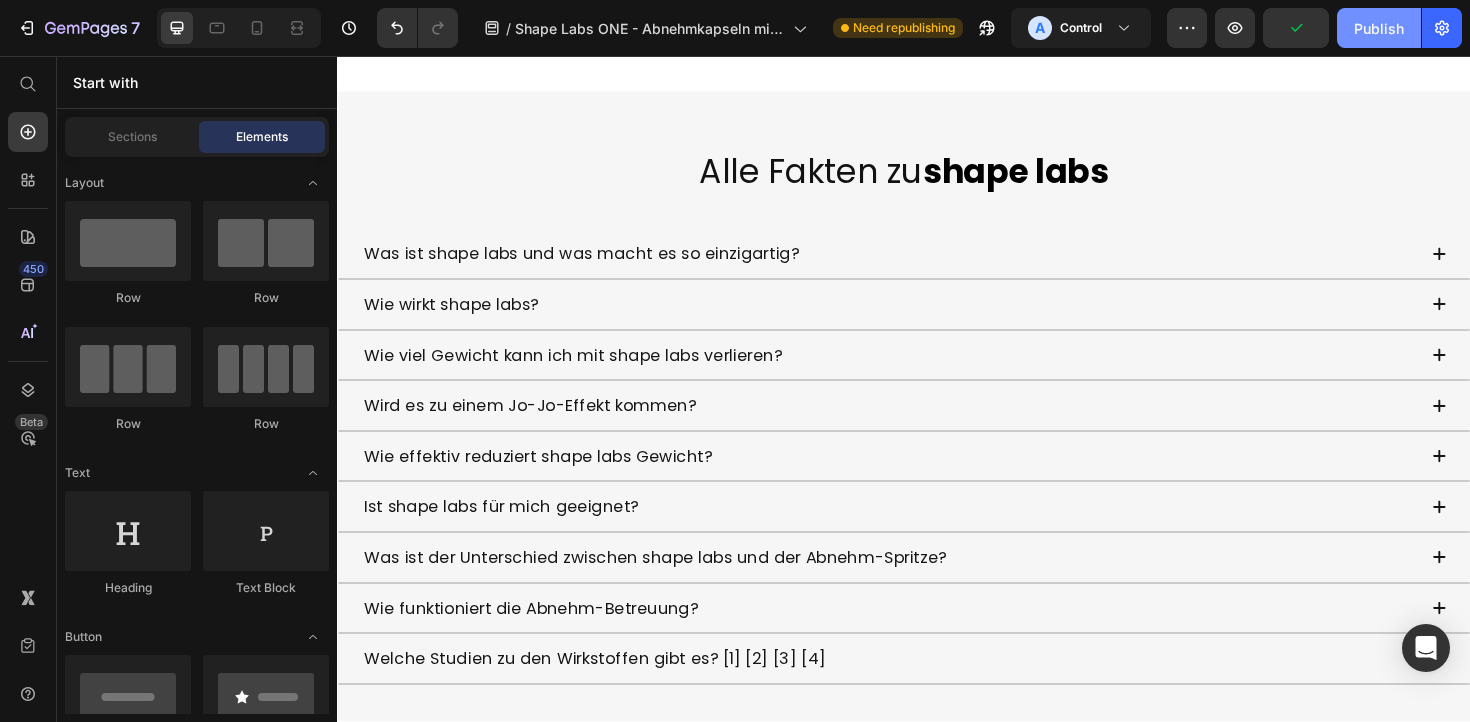 click on "Publish" at bounding box center (1379, 28) 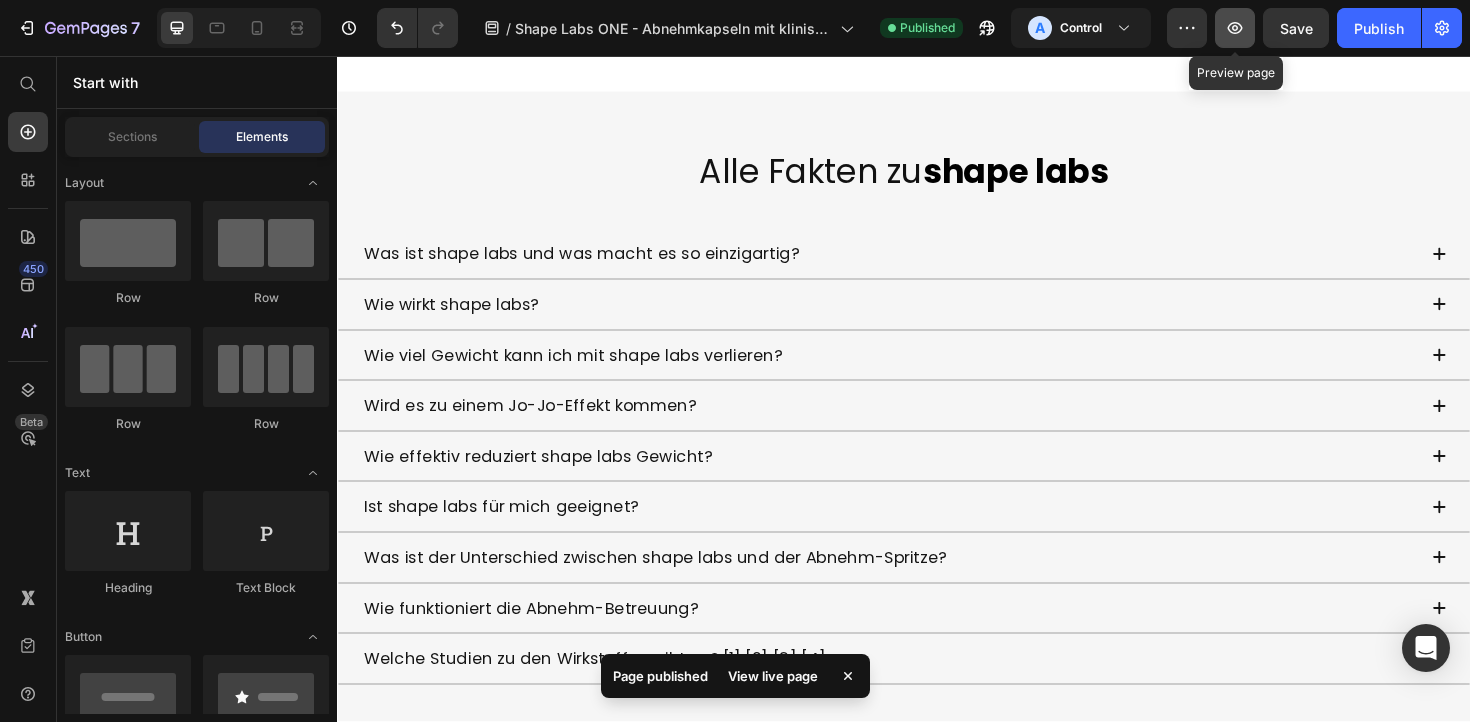 click 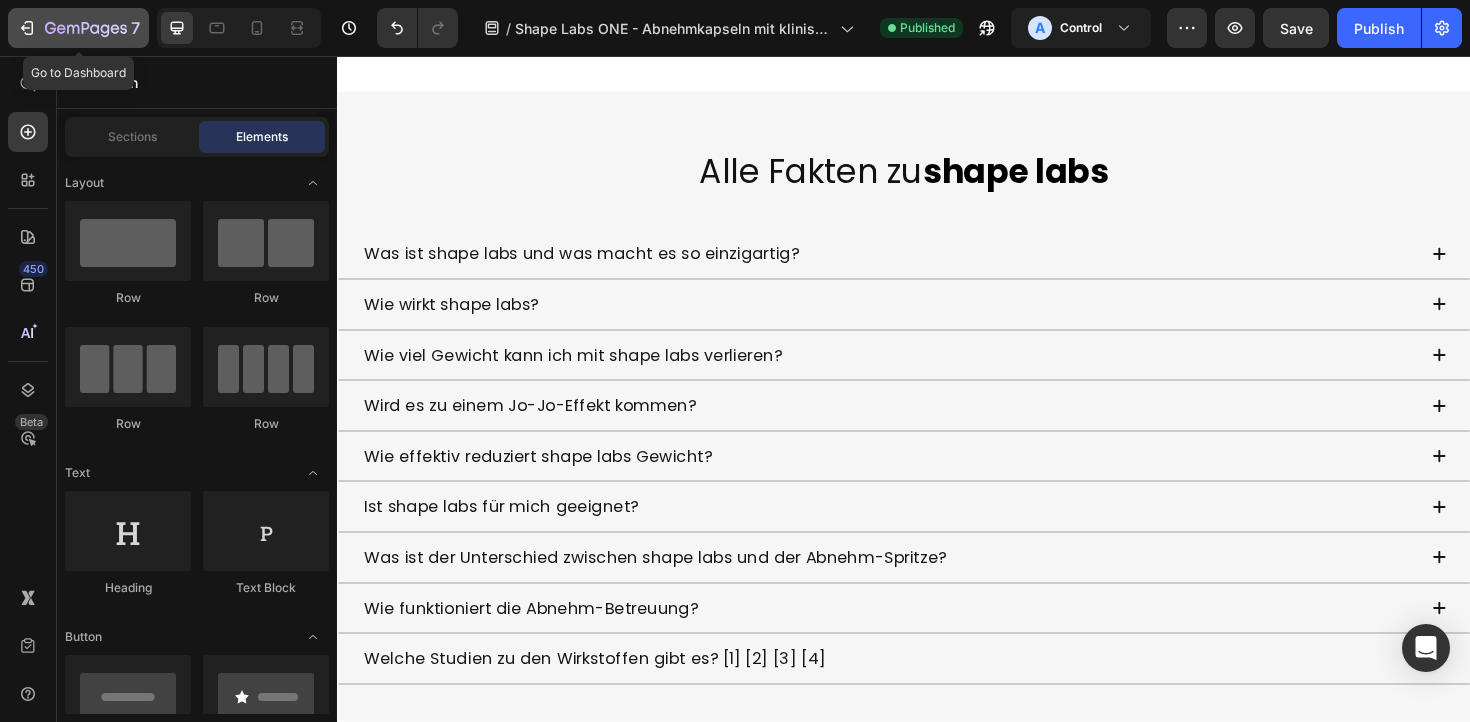 click 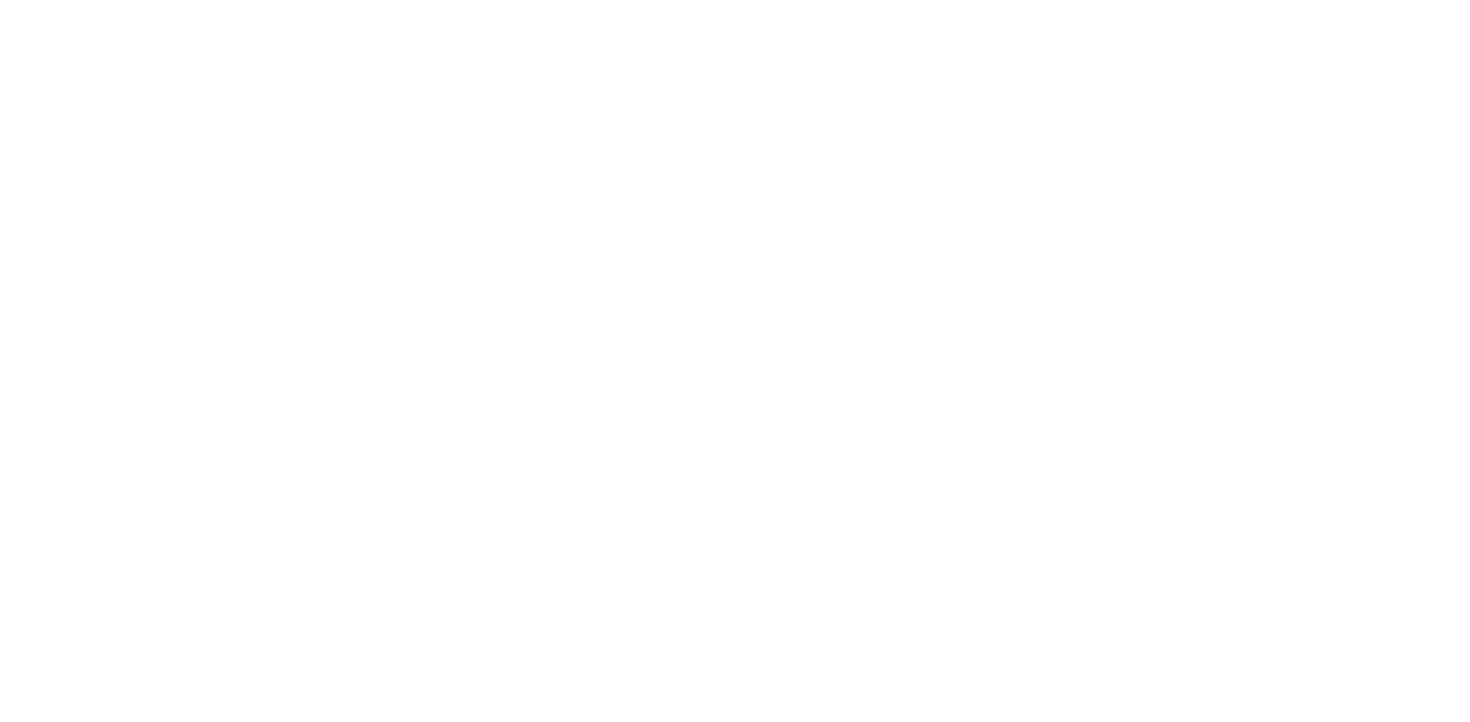 scroll, scrollTop: 0, scrollLeft: 0, axis: both 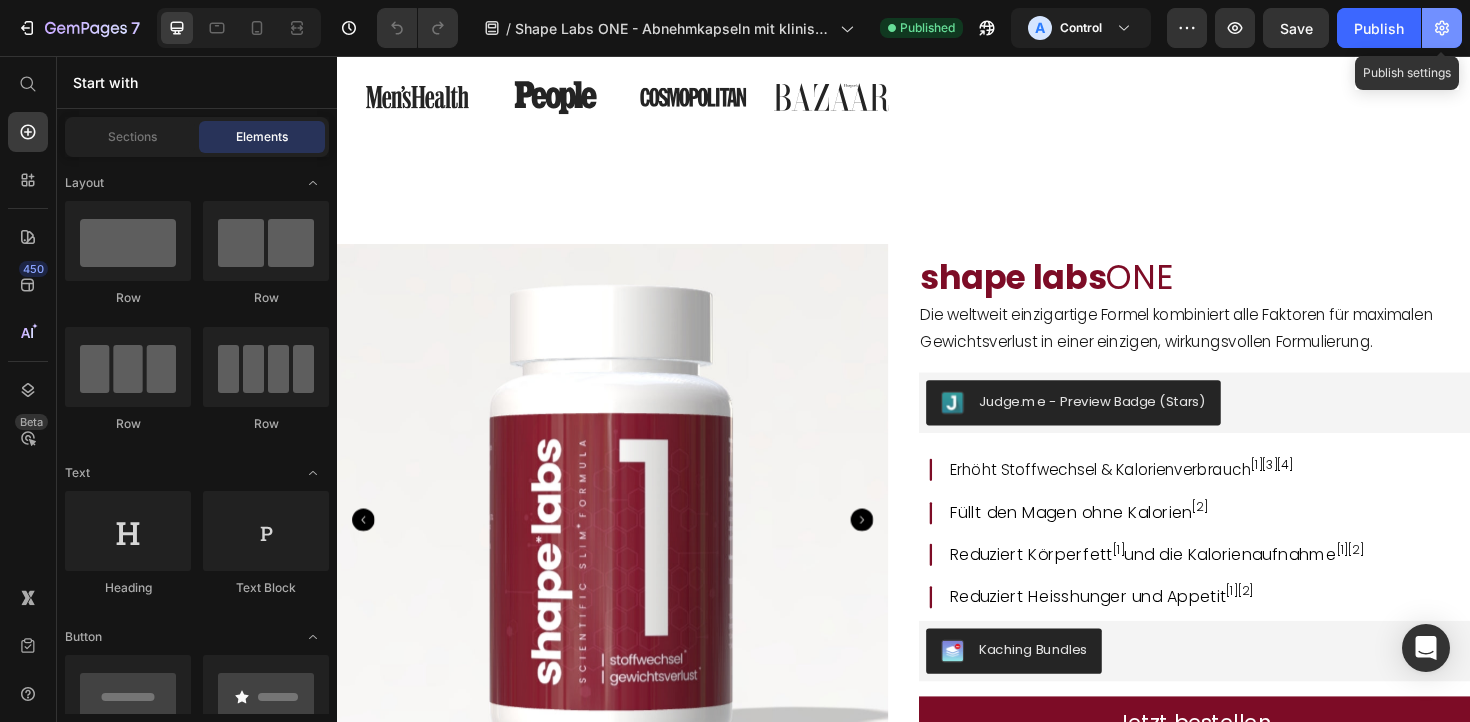 click 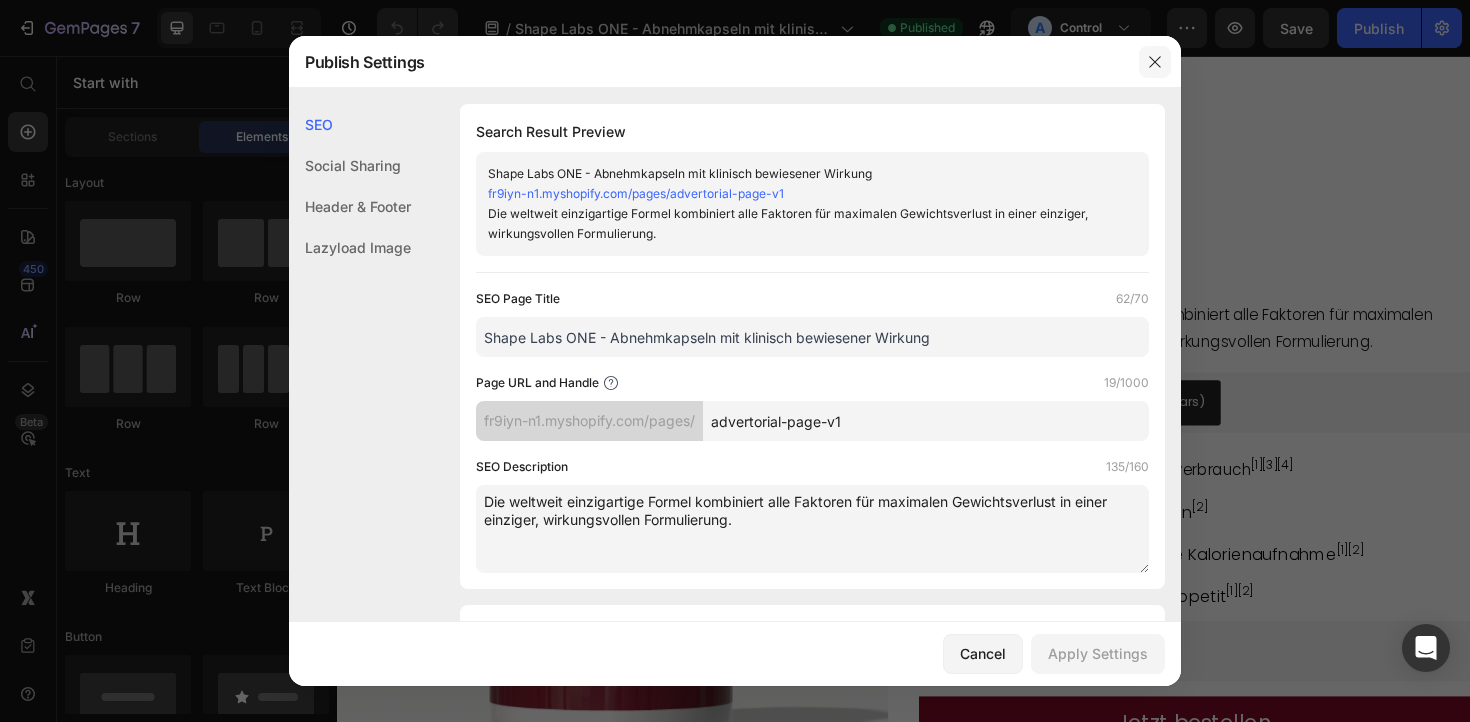 click 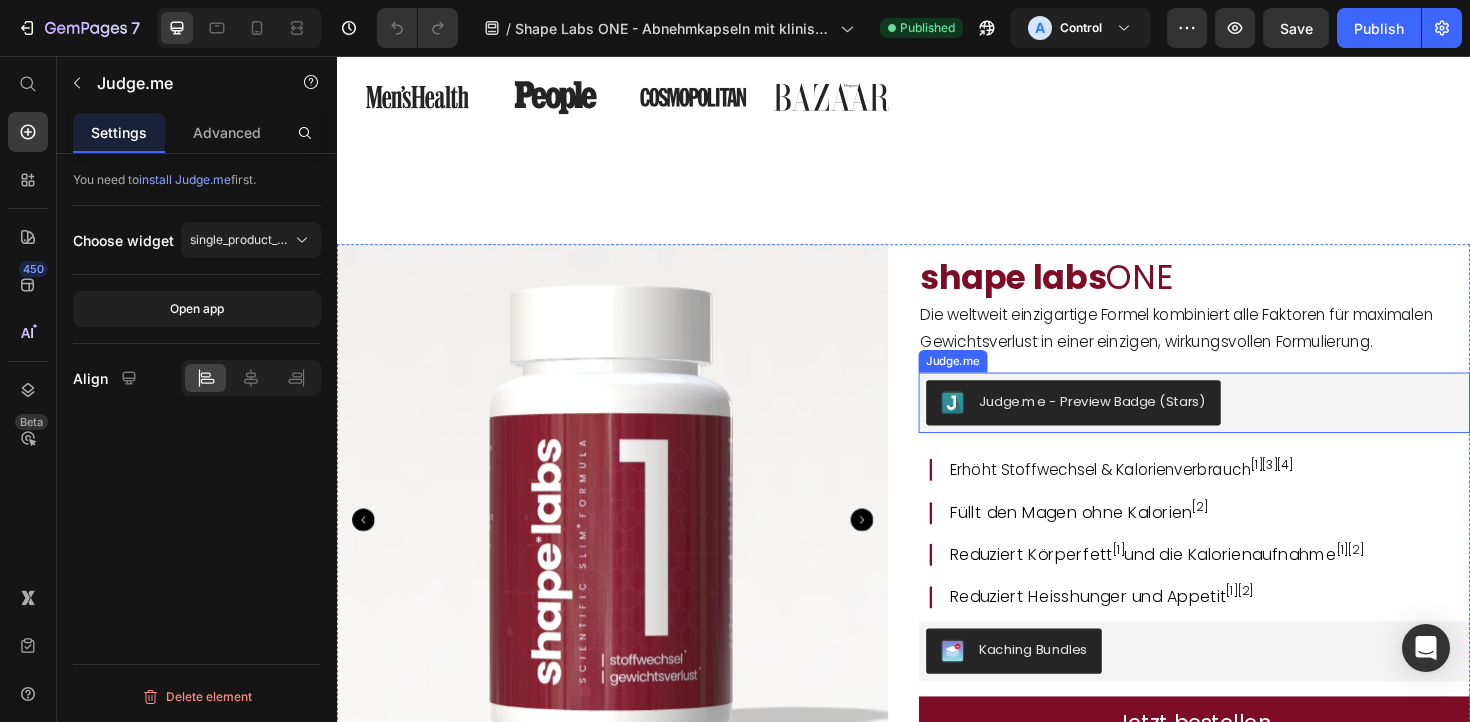 click on "Judge.me - Preview Badge (Stars)" at bounding box center [1245, 424] 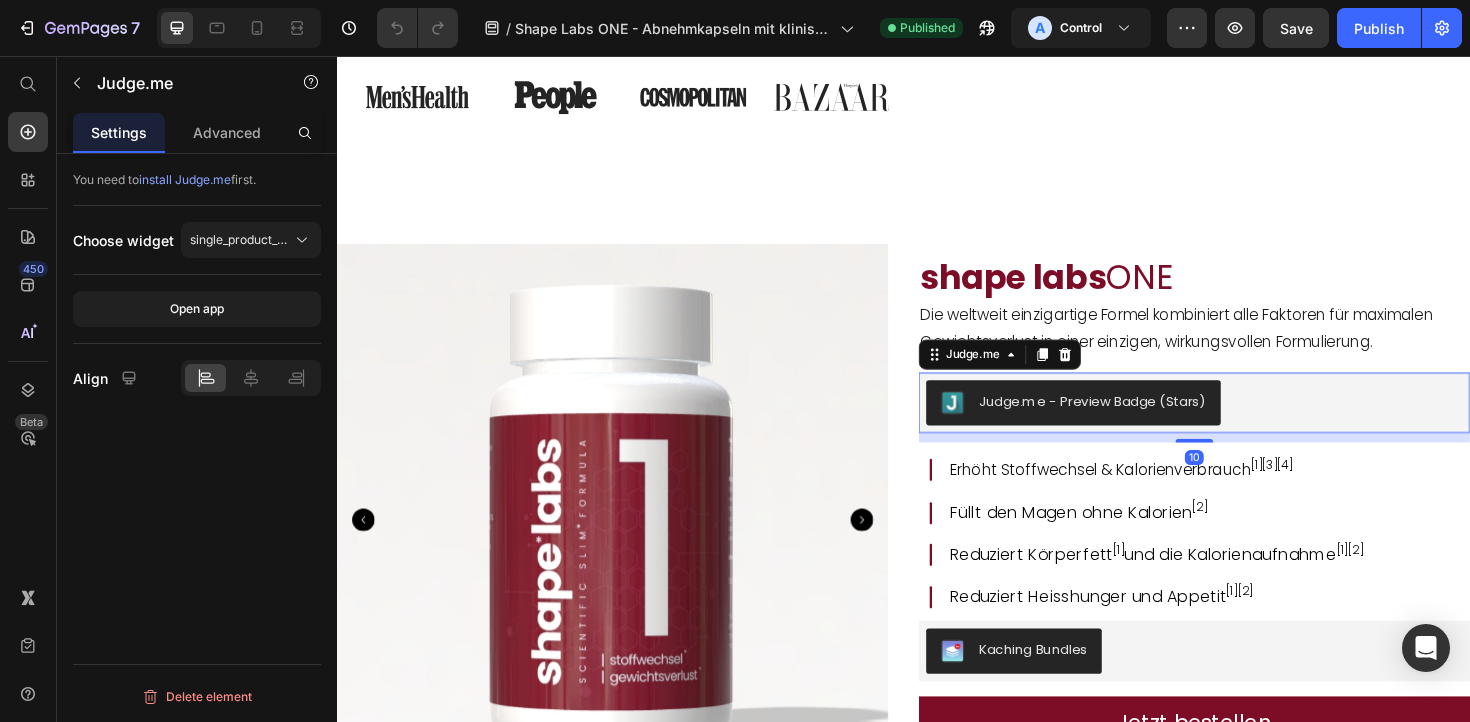 click on "Judge.me - Preview Badge (Stars)" at bounding box center (1137, 422) 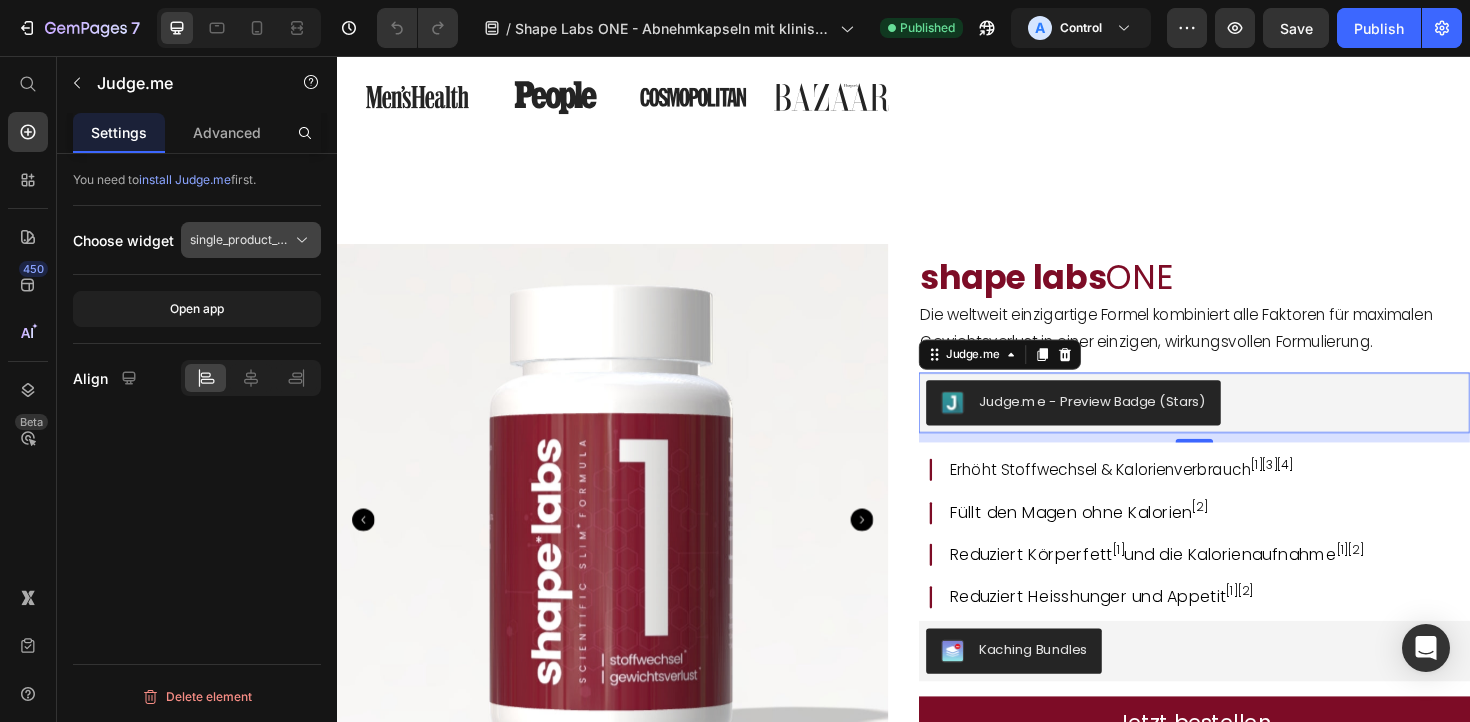 click on "single_product_preview_badge" at bounding box center (239, 240) 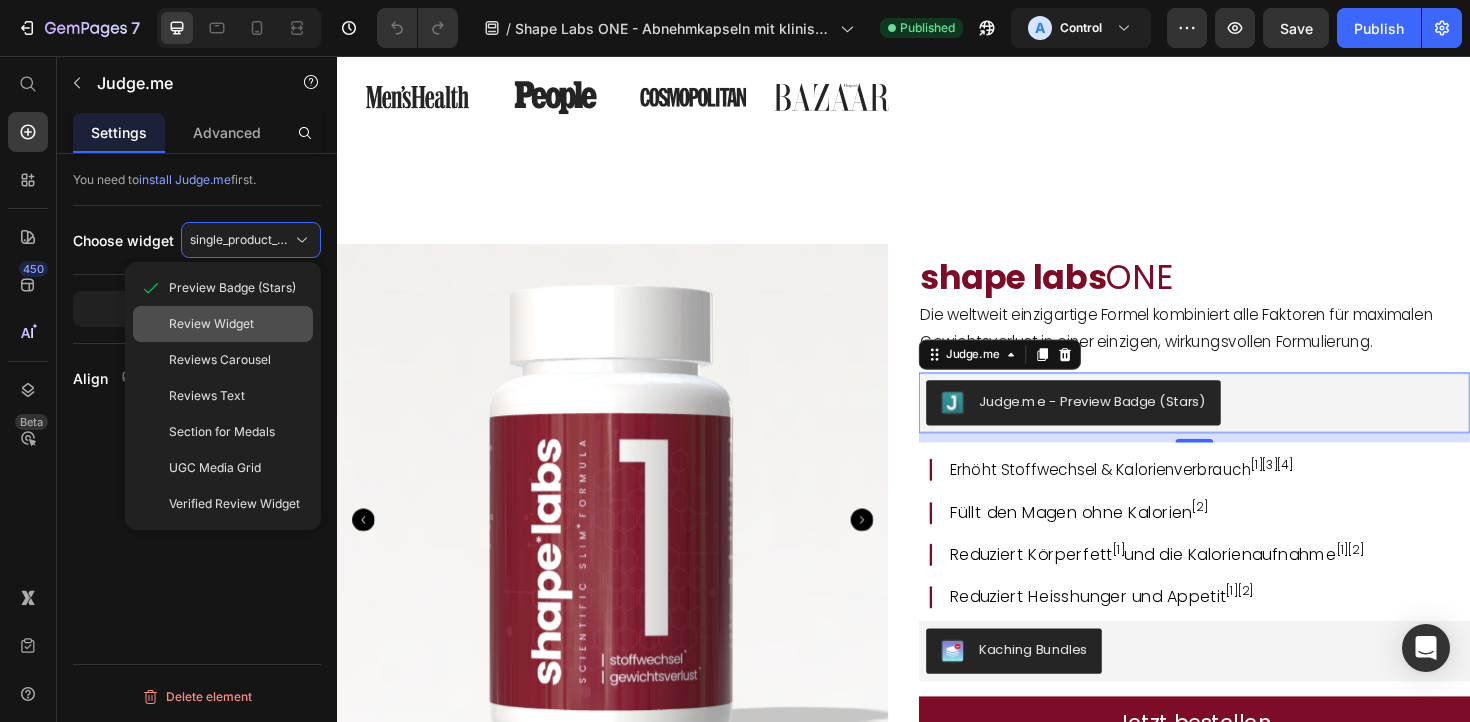 click on "Review Widget" at bounding box center [211, 324] 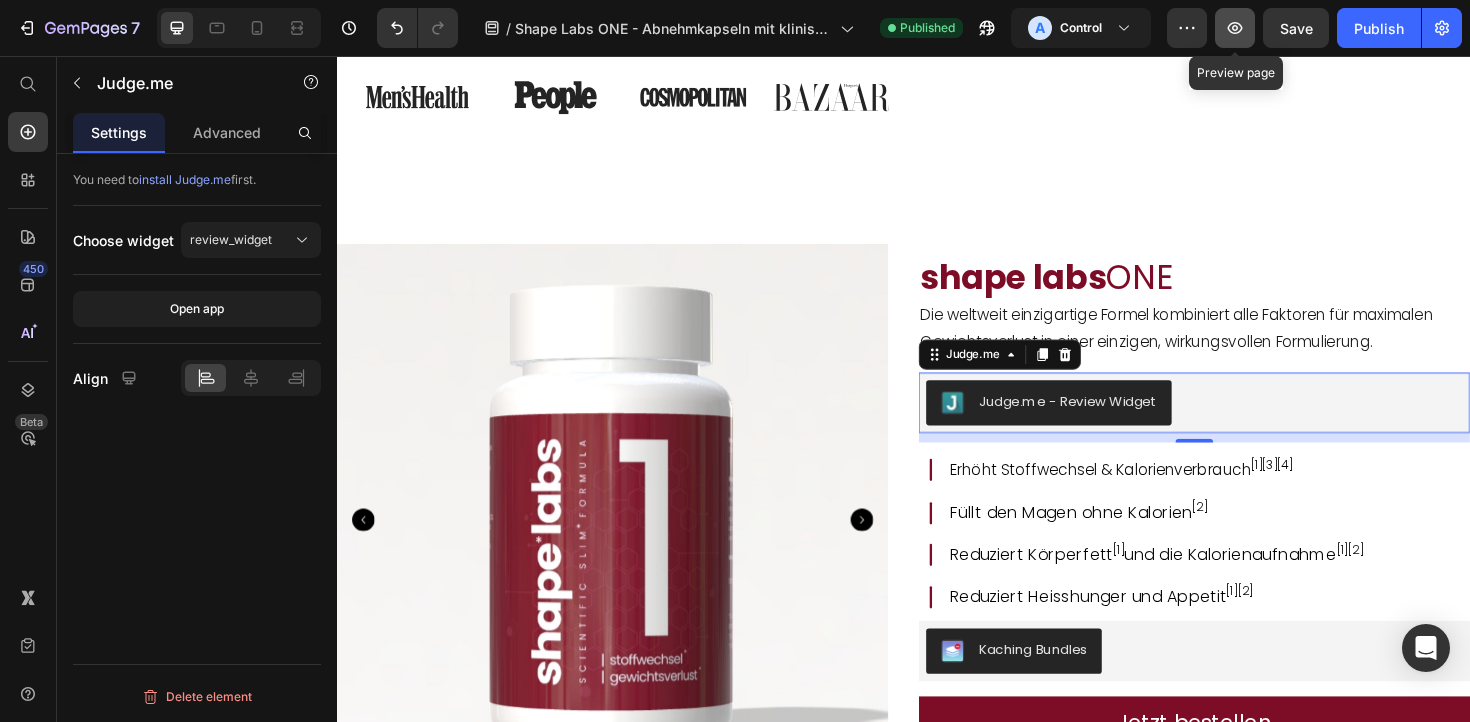 click 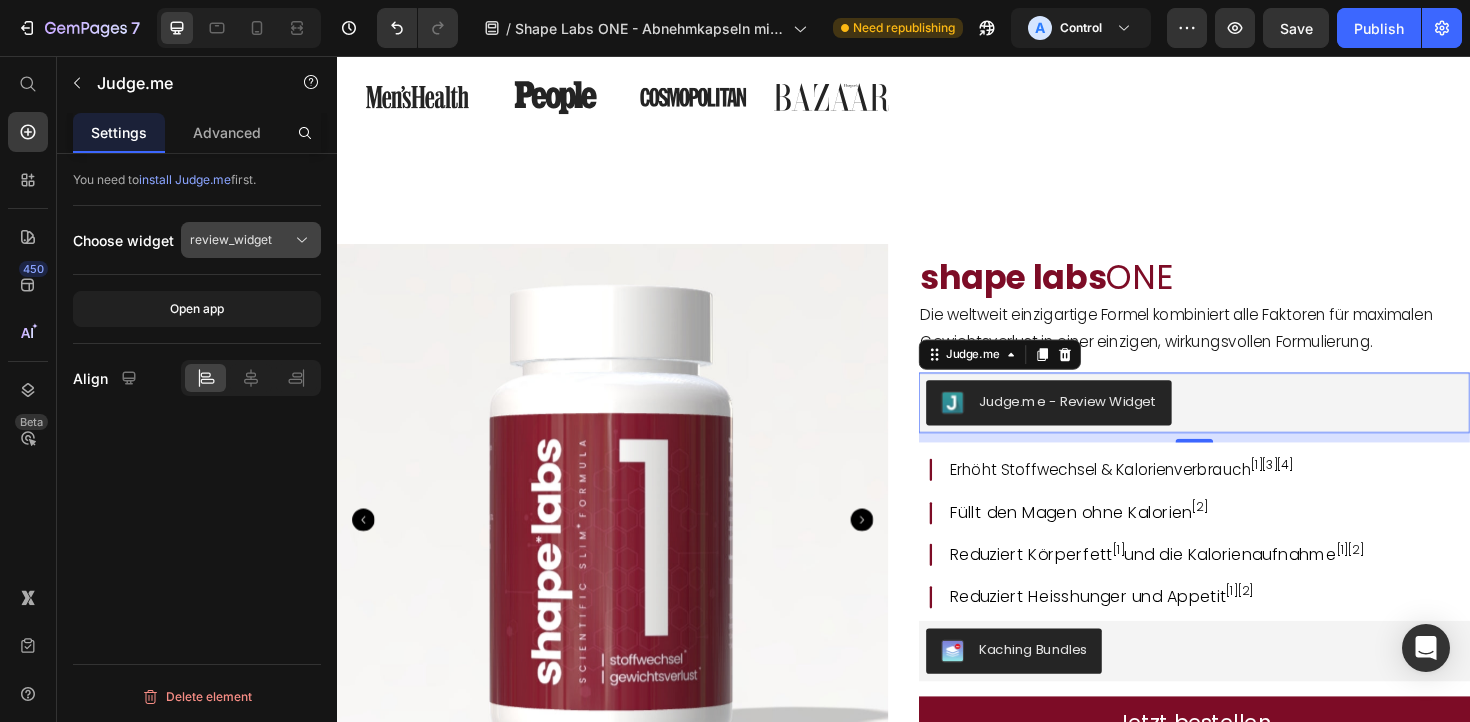click on "review_widget" at bounding box center (251, 240) 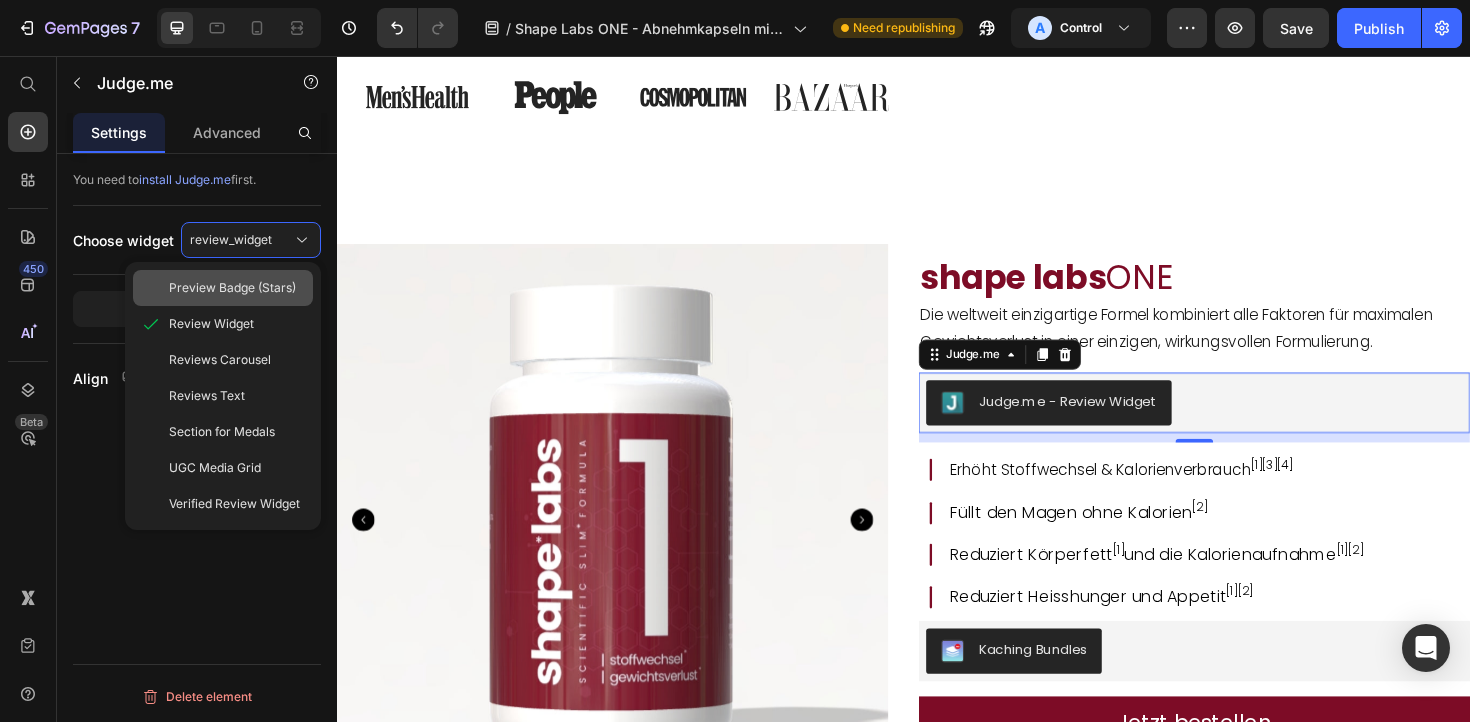 click on "Preview Badge (Stars)" at bounding box center (232, 288) 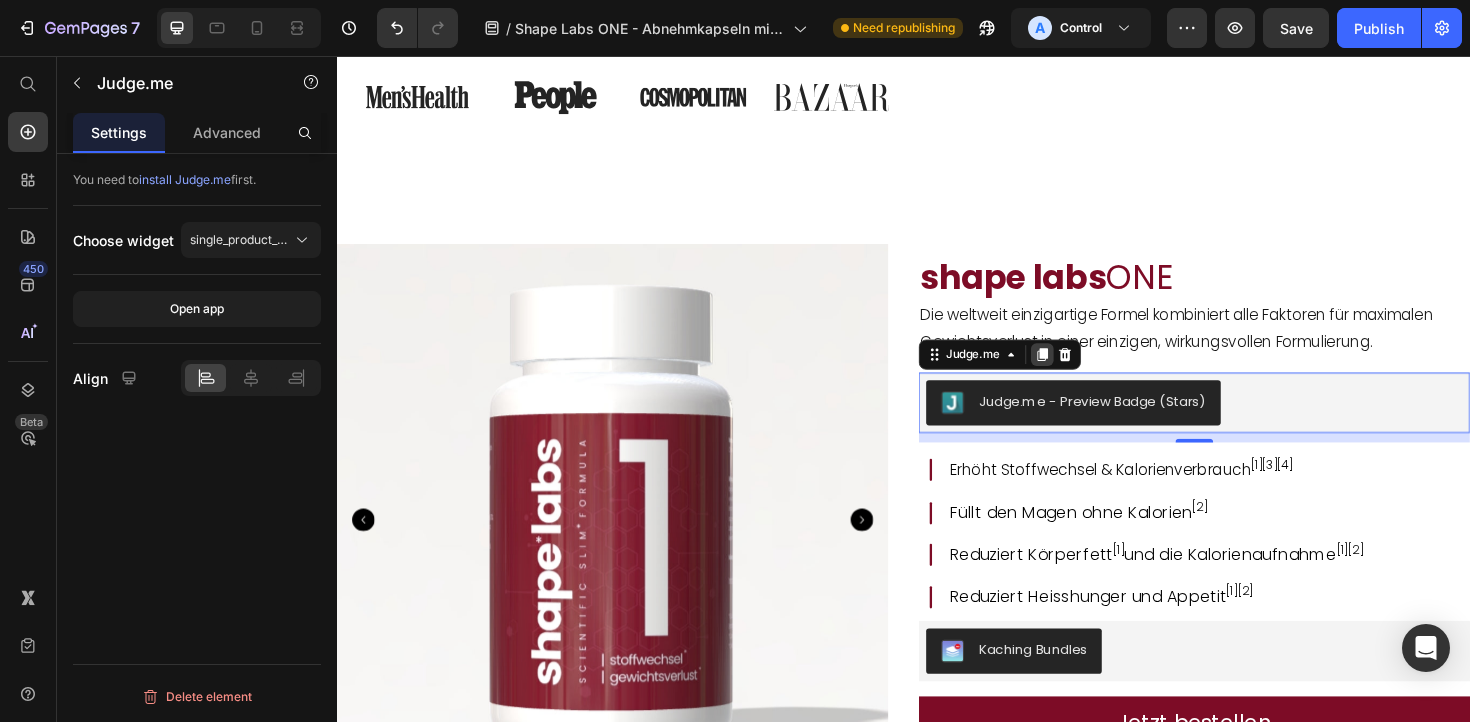 click 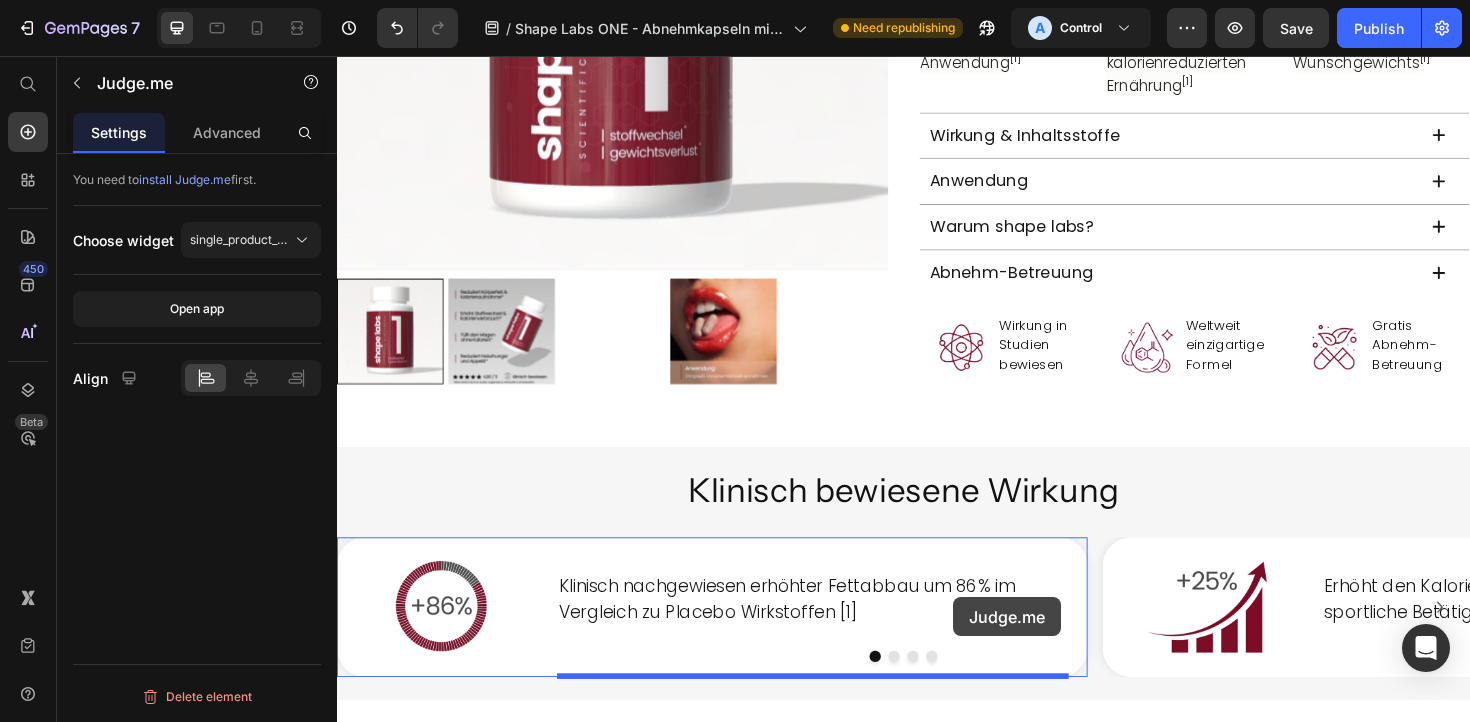 scroll, scrollTop: 2021, scrollLeft: 0, axis: vertical 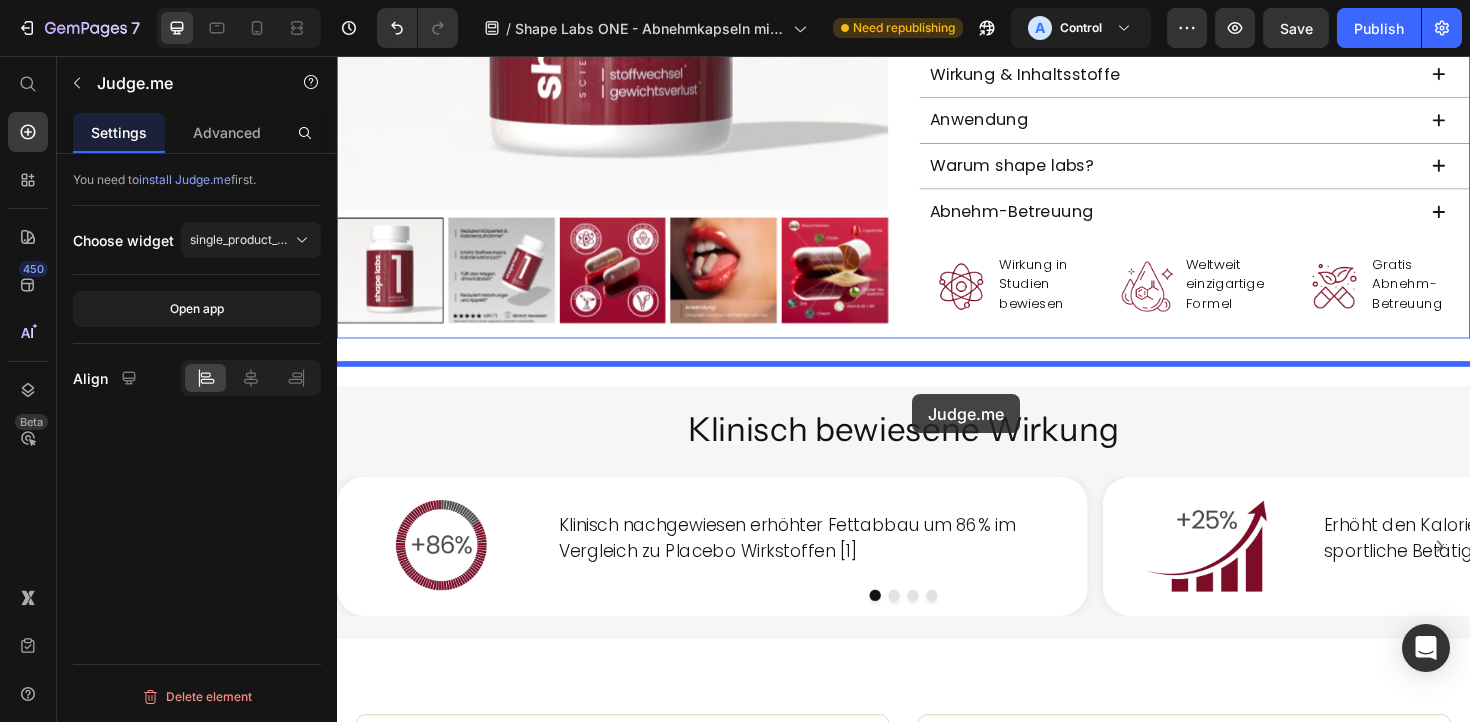 drag, startPoint x: 972, startPoint y: 443, endPoint x: 946, endPoint y: 414, distance: 38.948685 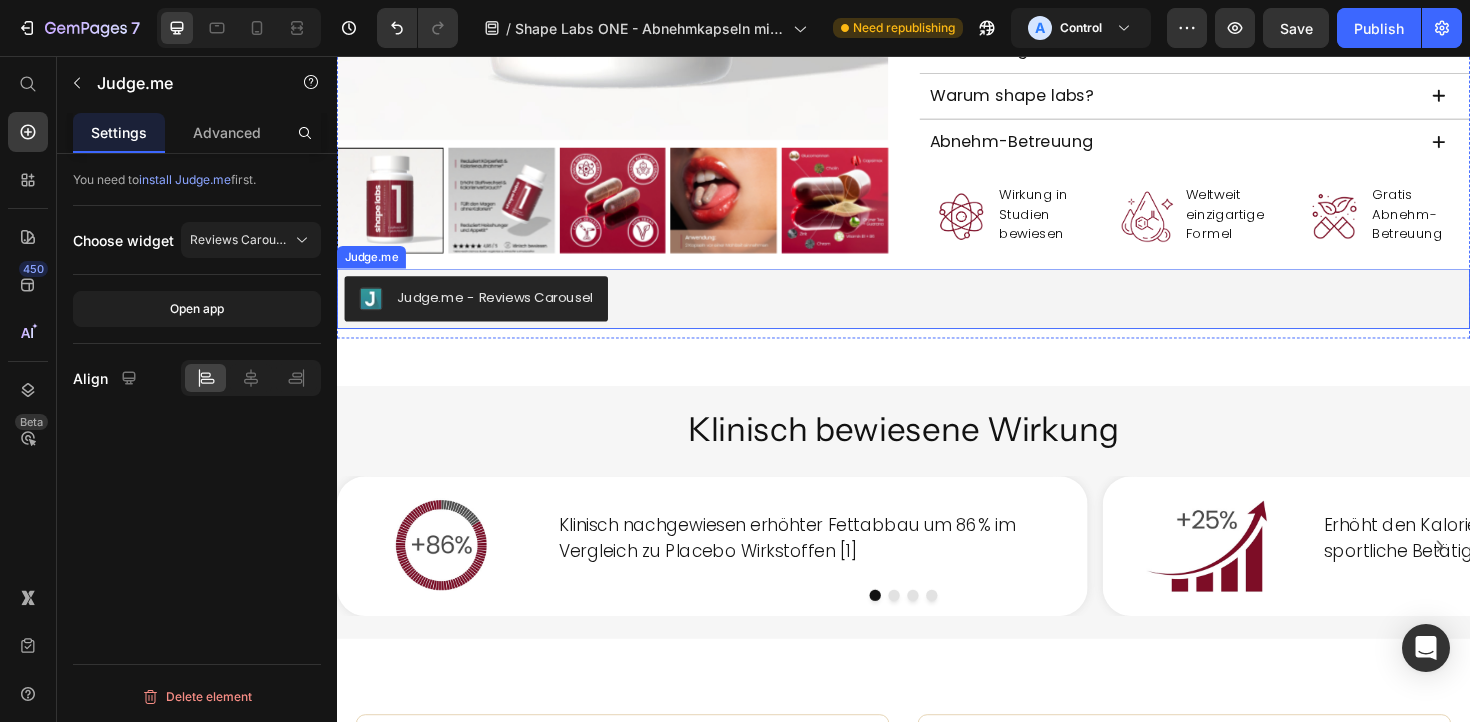 click on "Judge.me - Reviews Carousel" at bounding box center (504, 311) 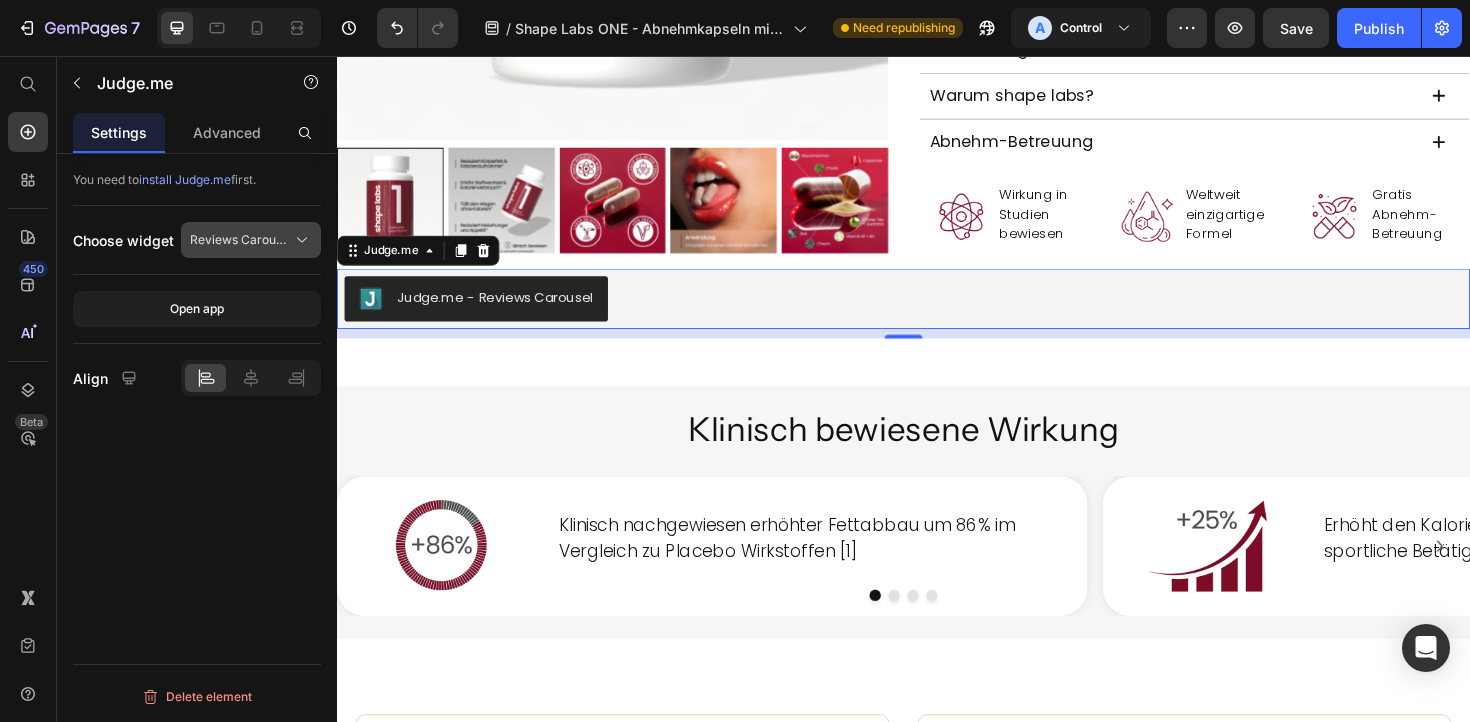 click on "Reviews Carousel" at bounding box center (239, 240) 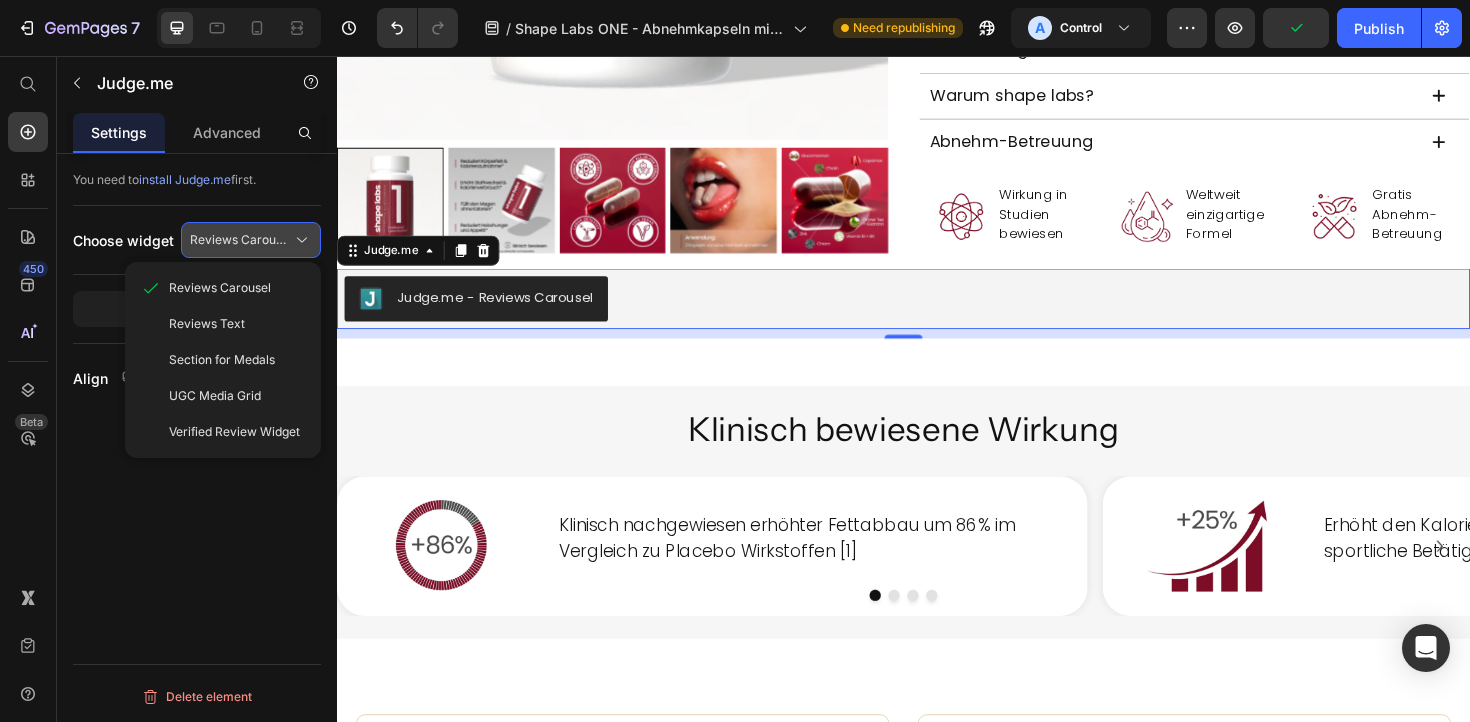click on "Reviews Carousel" at bounding box center [239, 240] 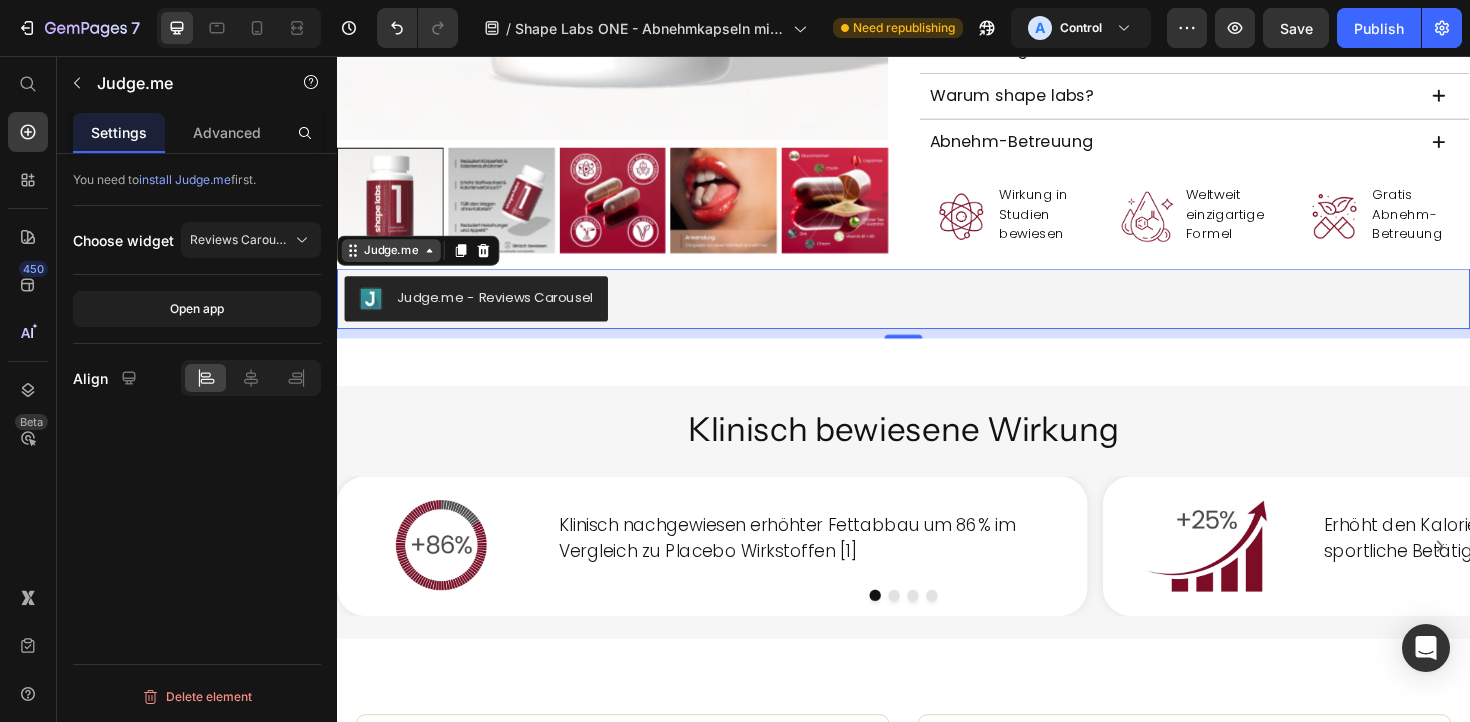 click on "Judge.me" at bounding box center [394, 262] 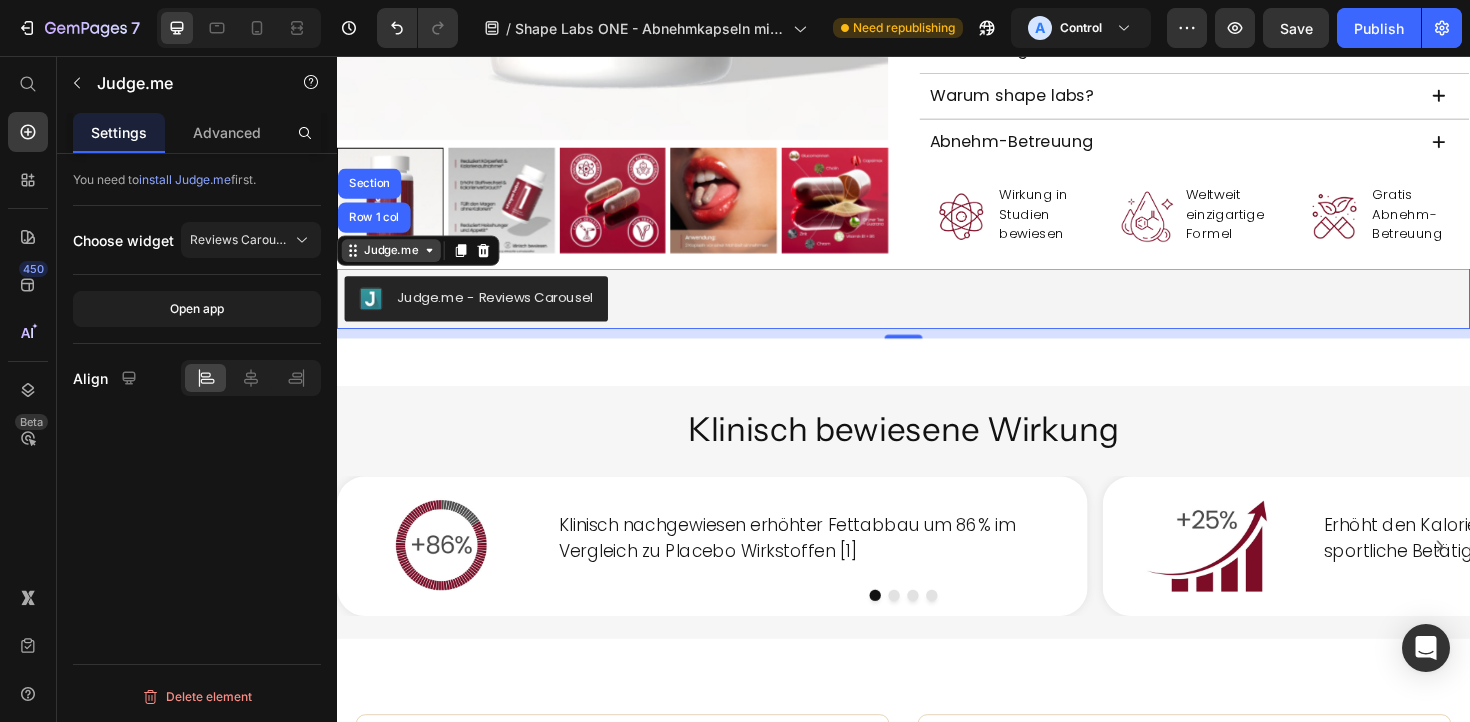 click on "Judge.me" at bounding box center [394, 262] 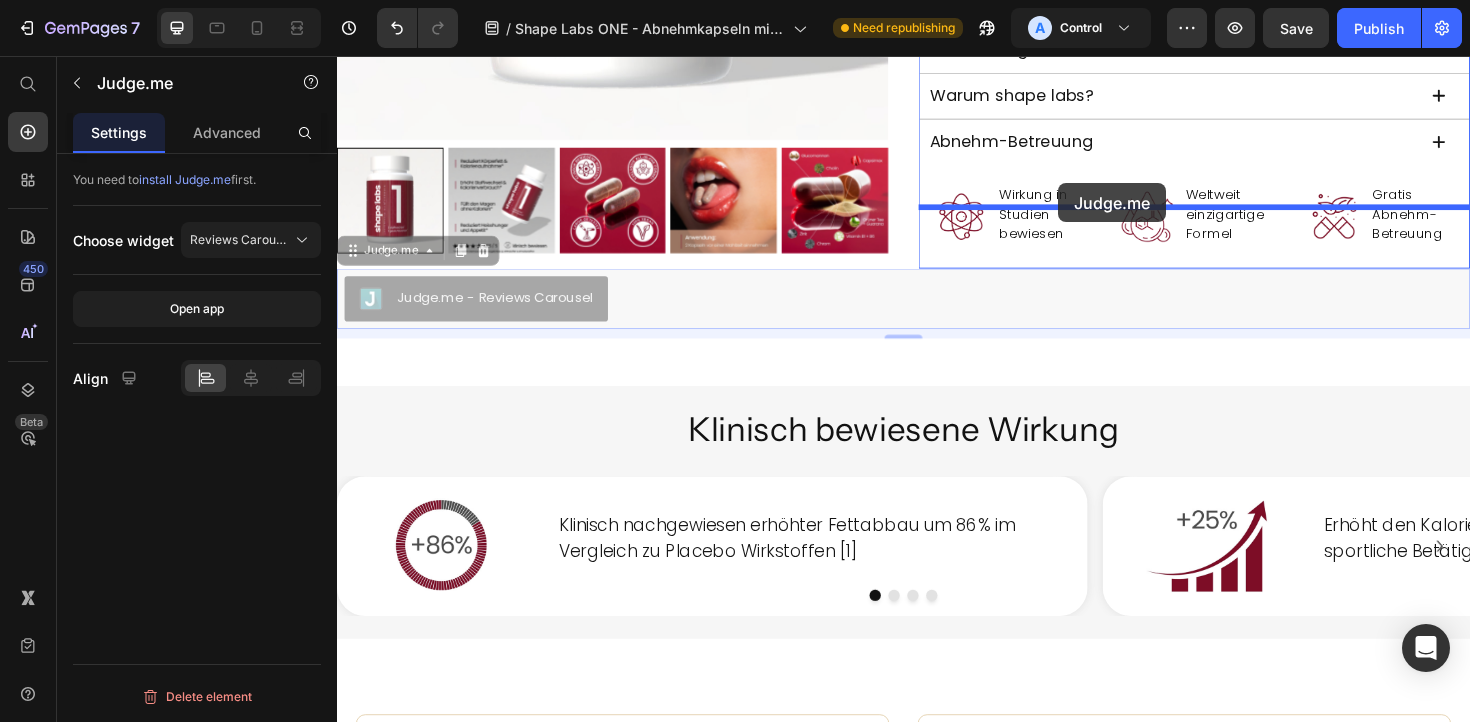 drag, startPoint x: 354, startPoint y: 293, endPoint x: 1101, endPoint y: 191, distance: 753.9317 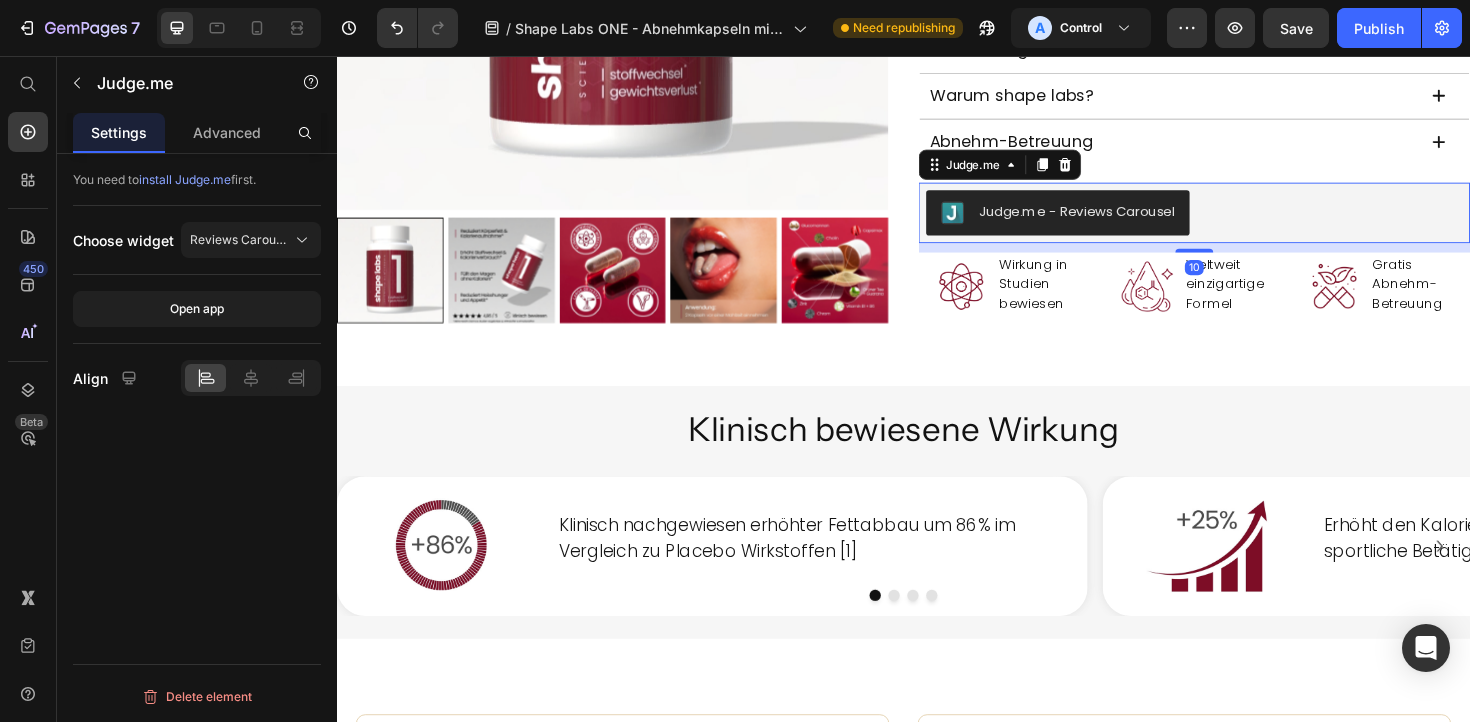 click on "Judge.me - Reviews Carousel" at bounding box center [1120, 220] 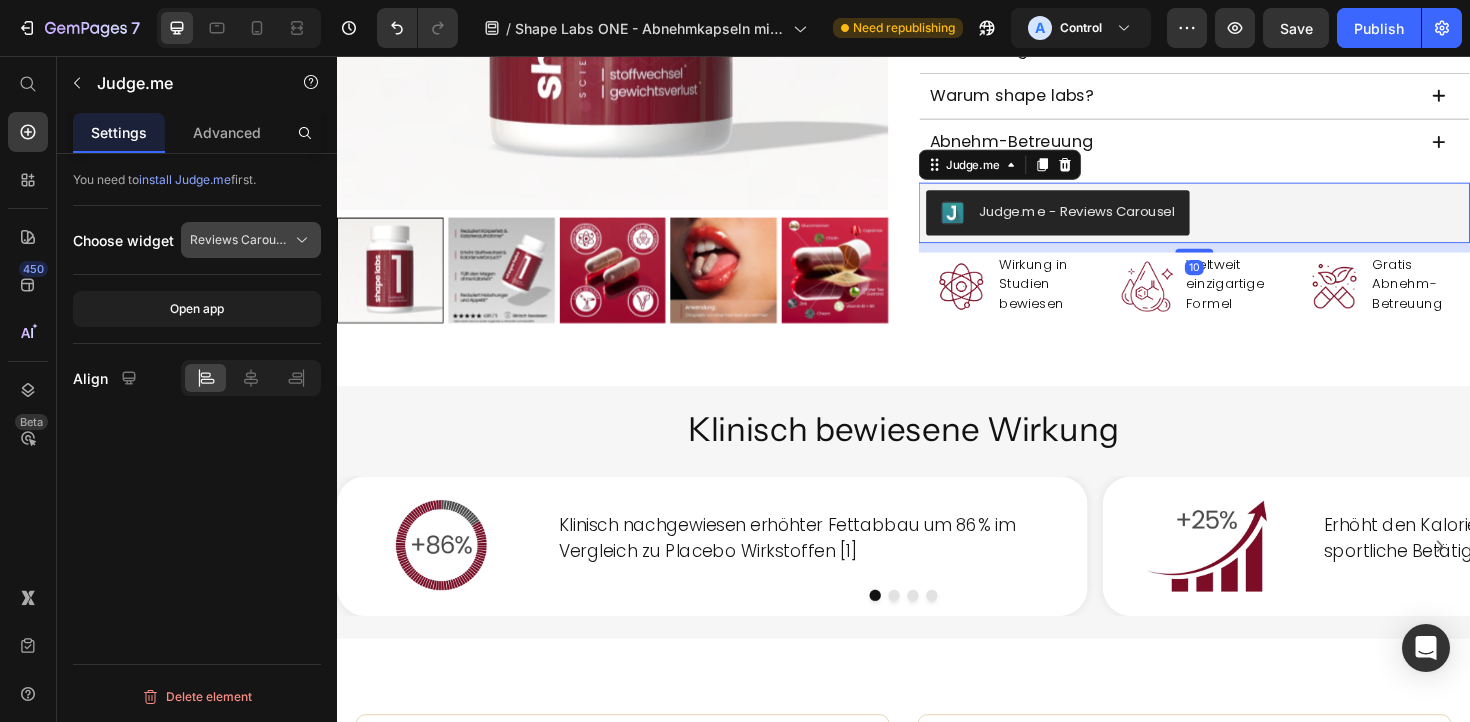 click on "Reviews Carousel" at bounding box center (251, 240) 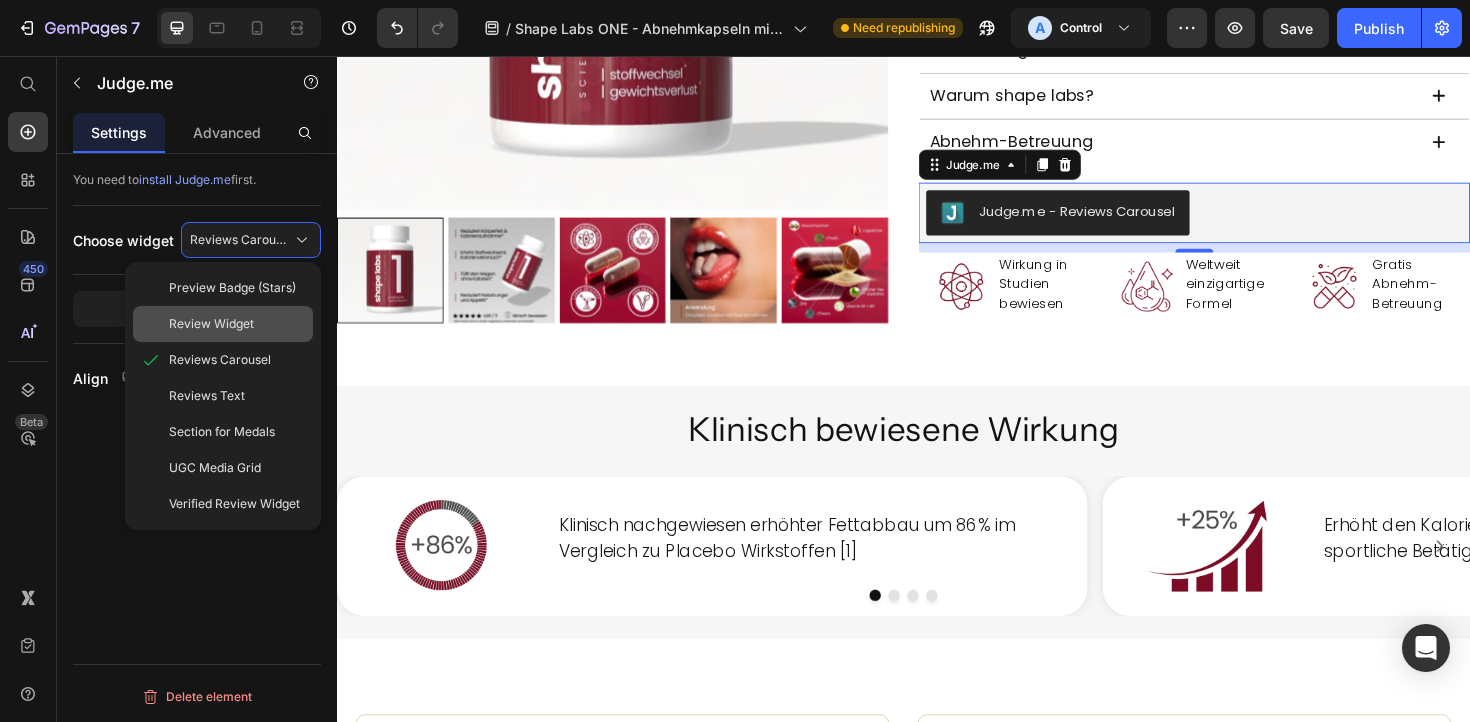 click on "Review Widget" at bounding box center [211, 324] 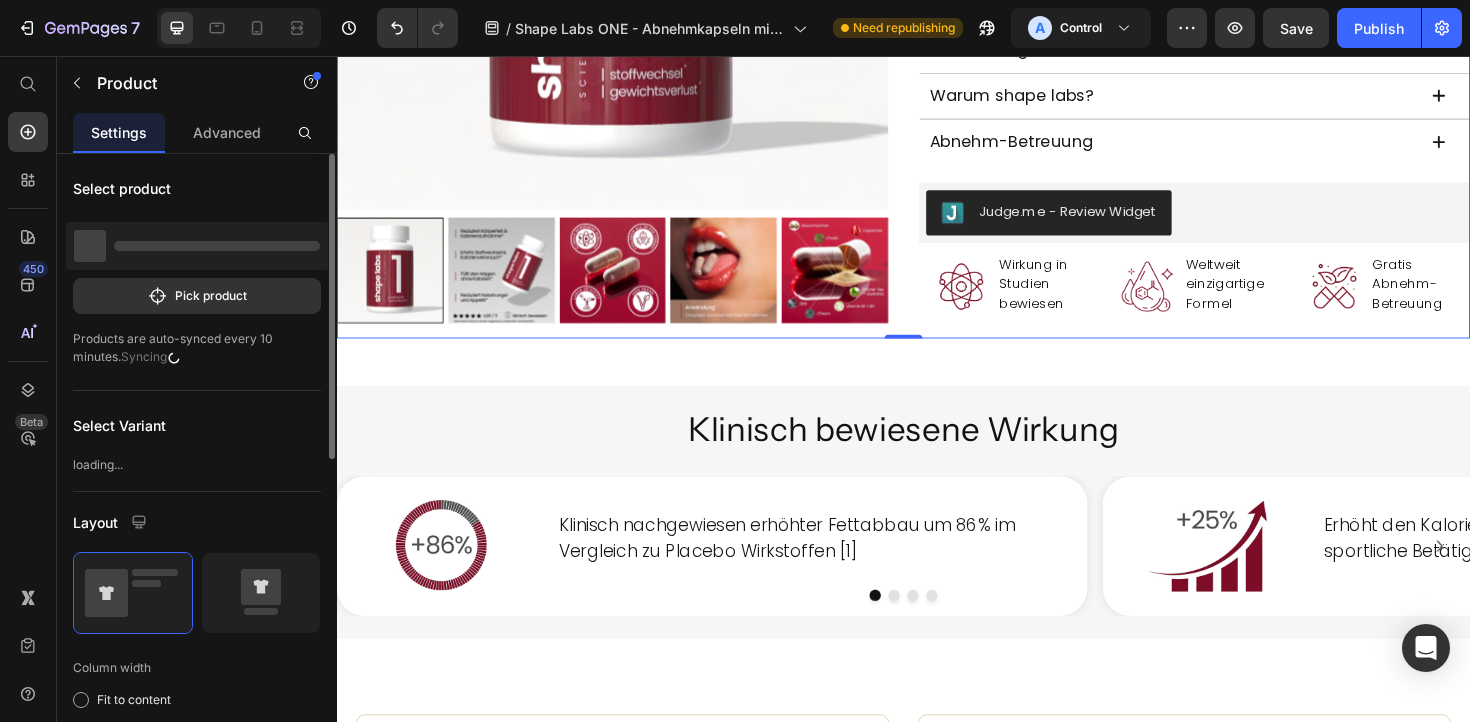 click on "Product Images shape labs  ONE Heading Die weltweit einzigartige Formel kombiniert alle Faktoren für maximalen Gewichtsverlust in einer einzigen, wirkungsvollen Formulierung. Text block Judge.me - Preview Badge (Stars) Judge.me
Erhöht Stoffwechsel & Kalorienverbrauch  [1][3][4]
Füllt den Magen ohne Kalorien  [2]
Reduziert Körperfett  [1]  und die Kalorienaufnahme  [1][2]
Reduziert Heisshunger und Appetit  [1][2] Item list Kaching Bundles Kaching Bundles Jetzt bestellen Add to Cart
Icon Ohne Risiko: Erfolgs-Garantie!  Wir garantieren das Erreichen deines Wunschgewichts oder Geld zurück.  Text Block Row Image Image Anna ist für dich da Text Block Du hast Fragen? Dann schreibe direkt mit der Gründerin:  E-Mail   Text Block Row 92% Text Block bestätigen eine spürbare Wirkung ab der ersten Anwendung  [1] Text Block 87% Text Block [1] Text Block 79% Text Block [1] Text Block Row Anwendung Accordion Row" at bounding box center [937, -307] 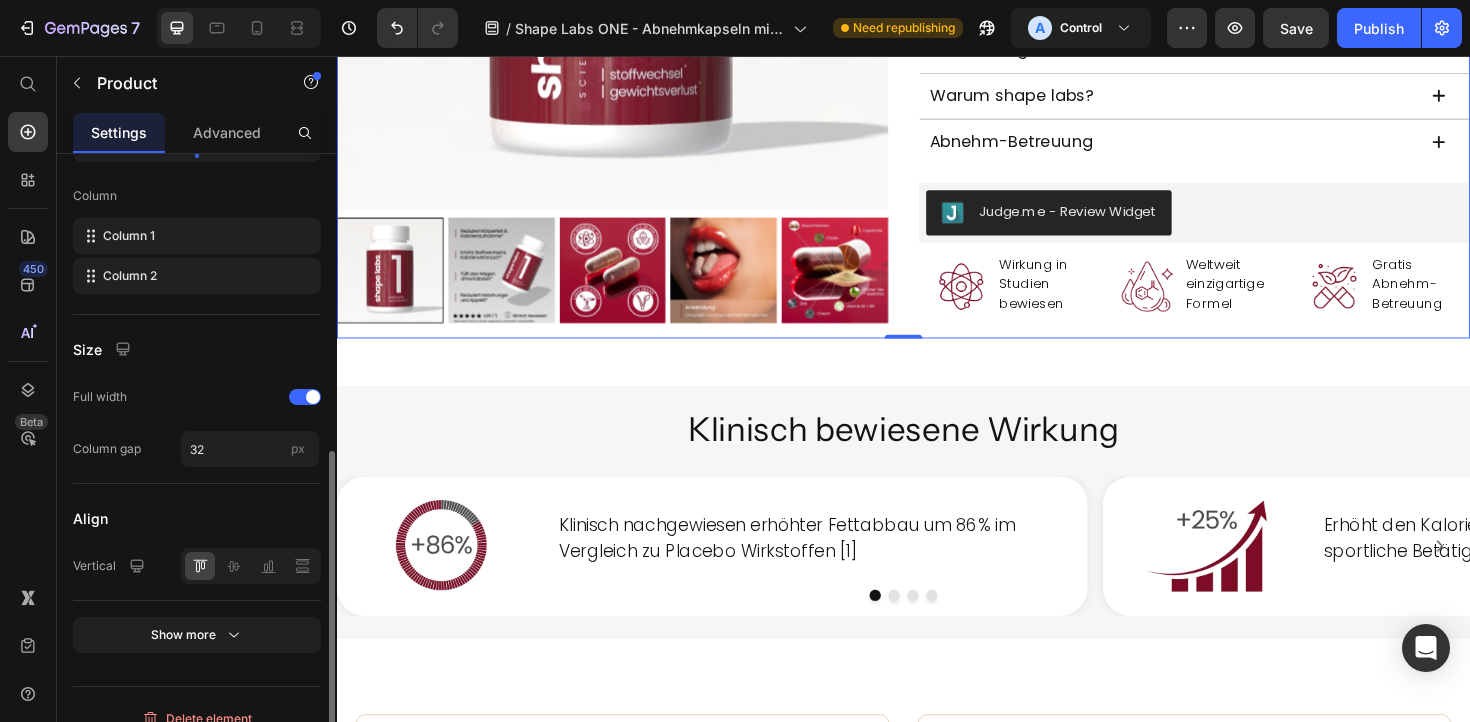 scroll, scrollTop: 682, scrollLeft: 0, axis: vertical 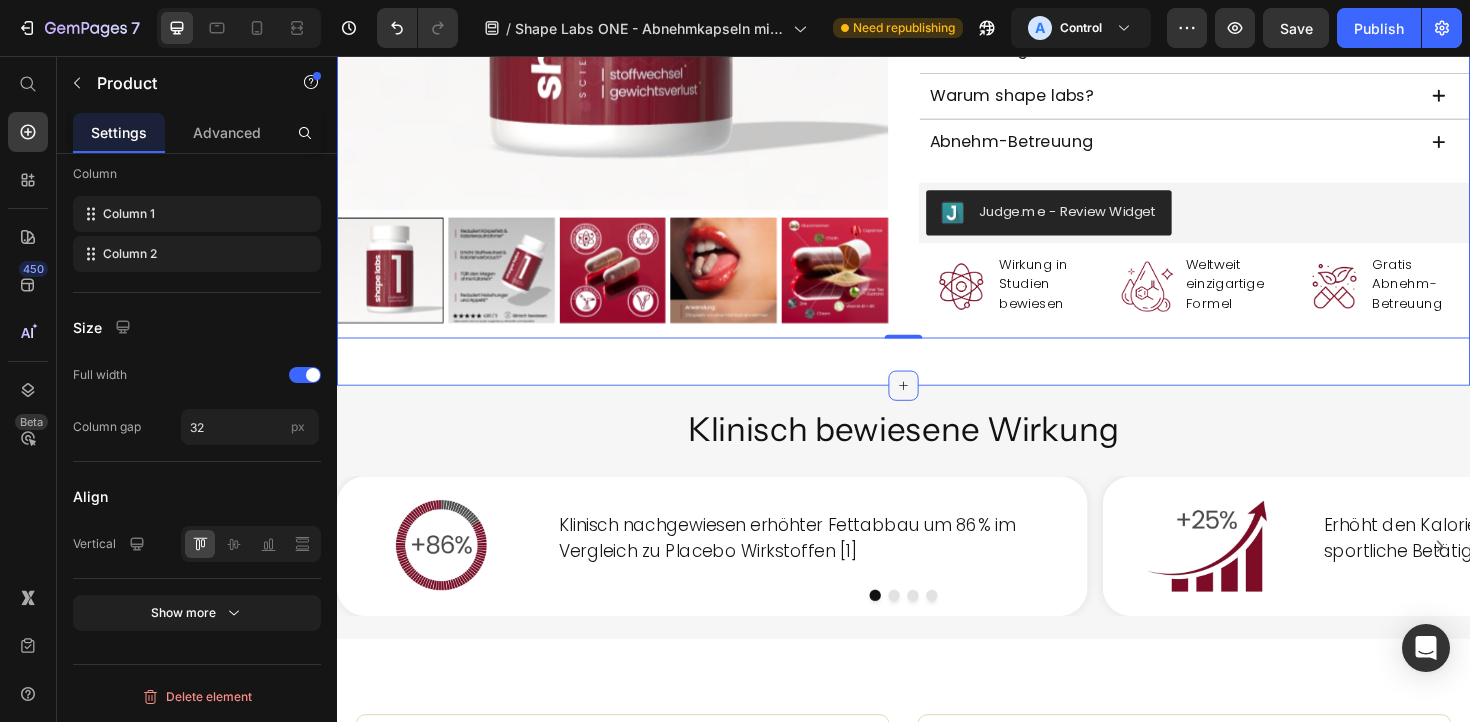 click at bounding box center [937, 405] 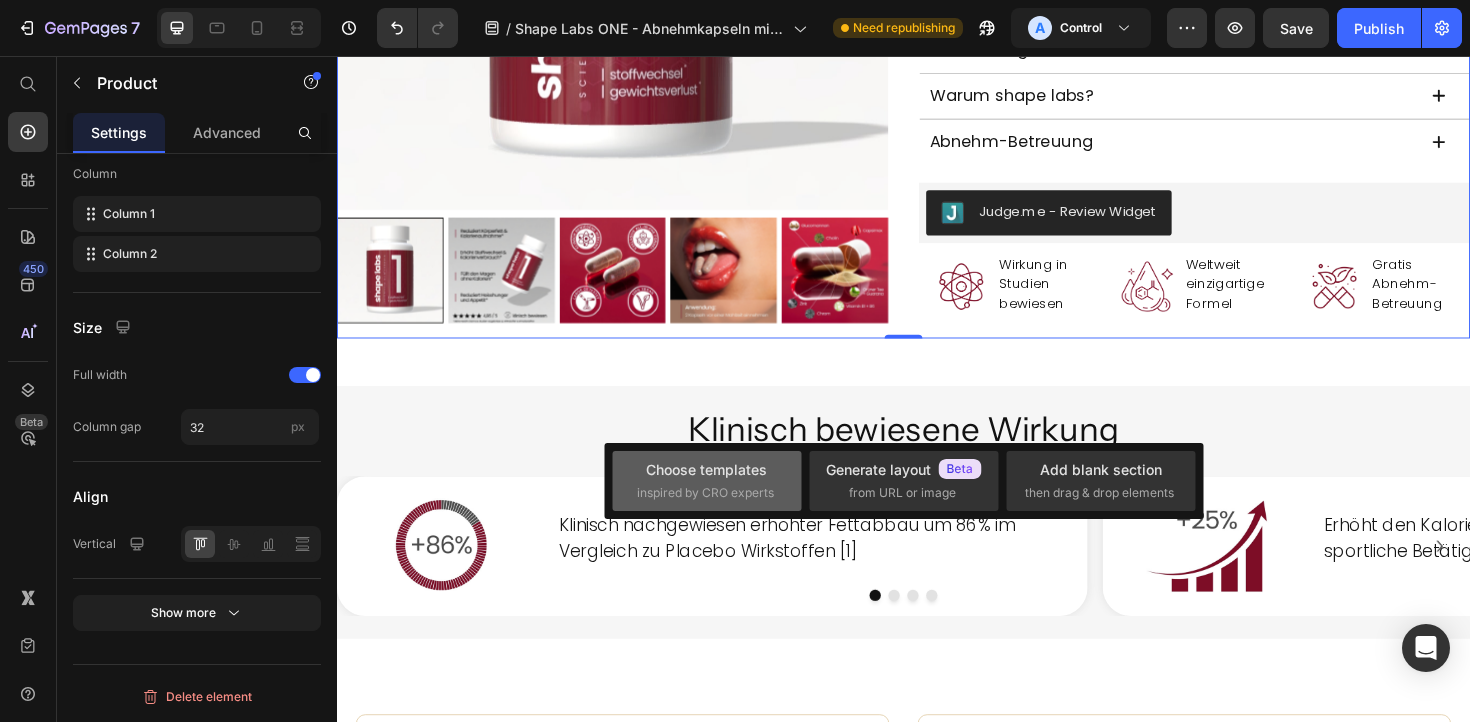 click on "inspired by CRO experts" at bounding box center (705, 493) 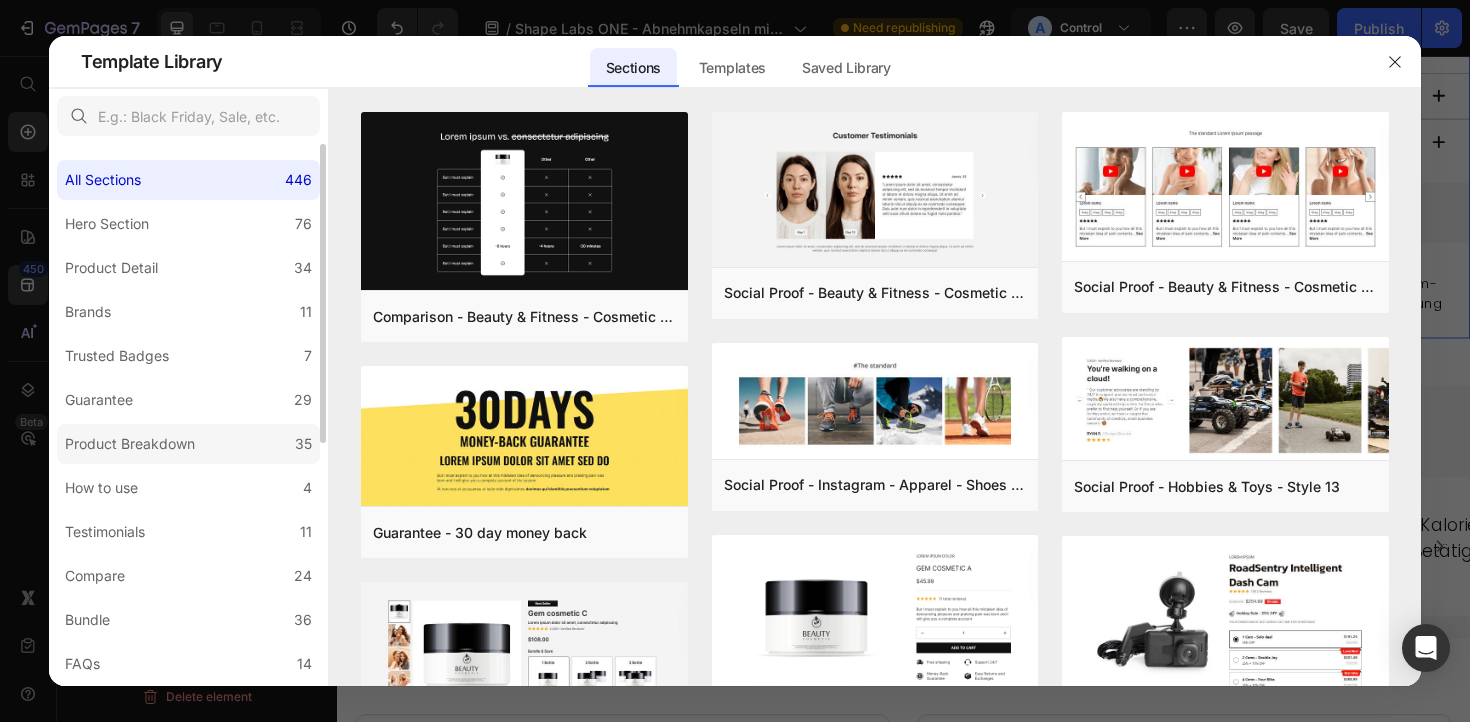 click on "Product Breakdown" at bounding box center [130, 444] 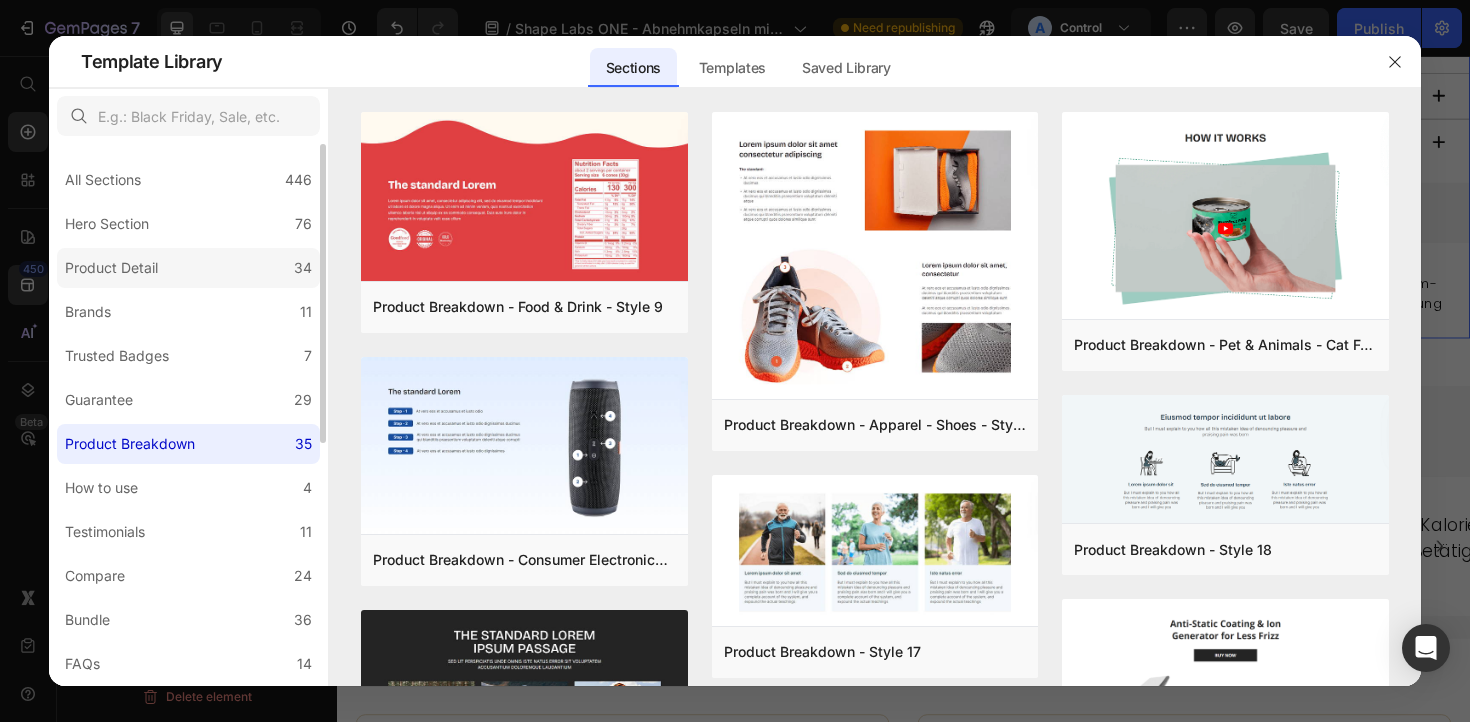 click on "Product Detail" at bounding box center [115, 268] 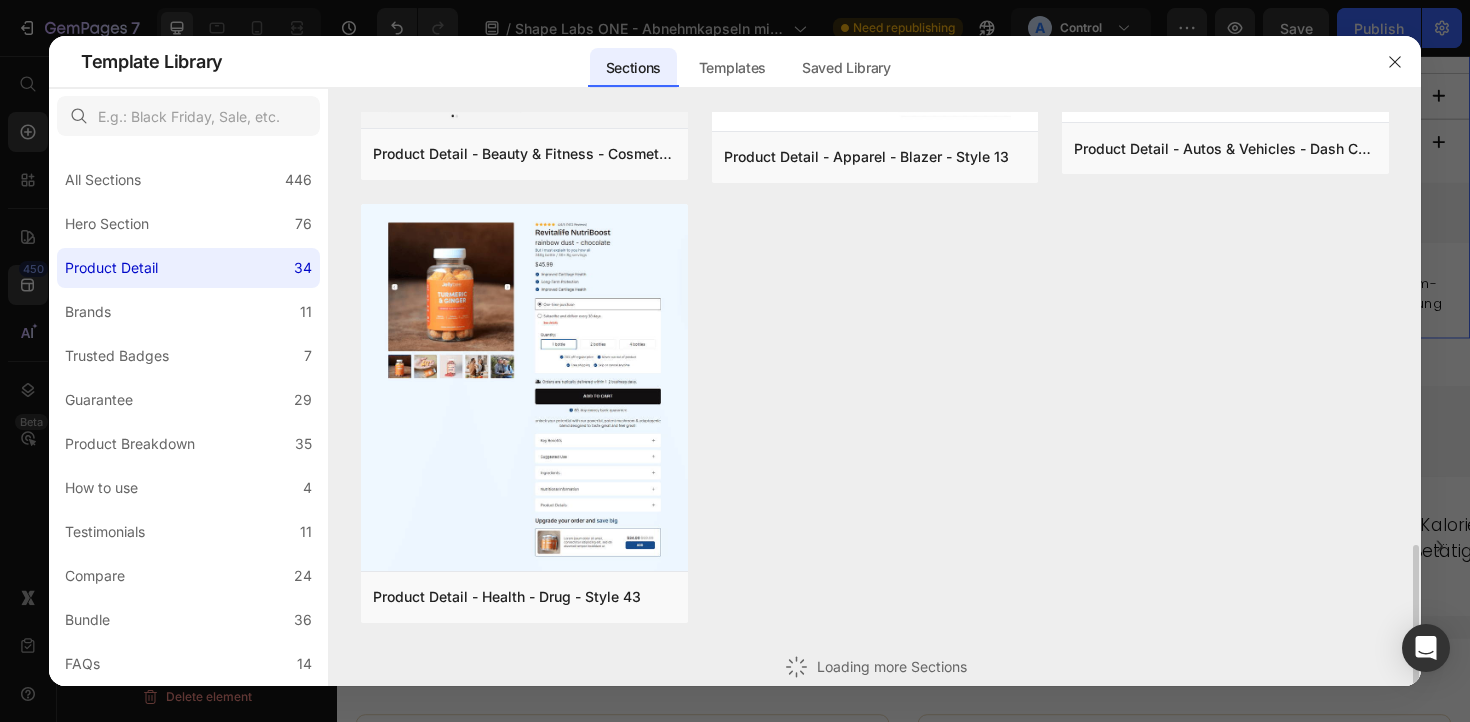 scroll, scrollTop: 1357, scrollLeft: 0, axis: vertical 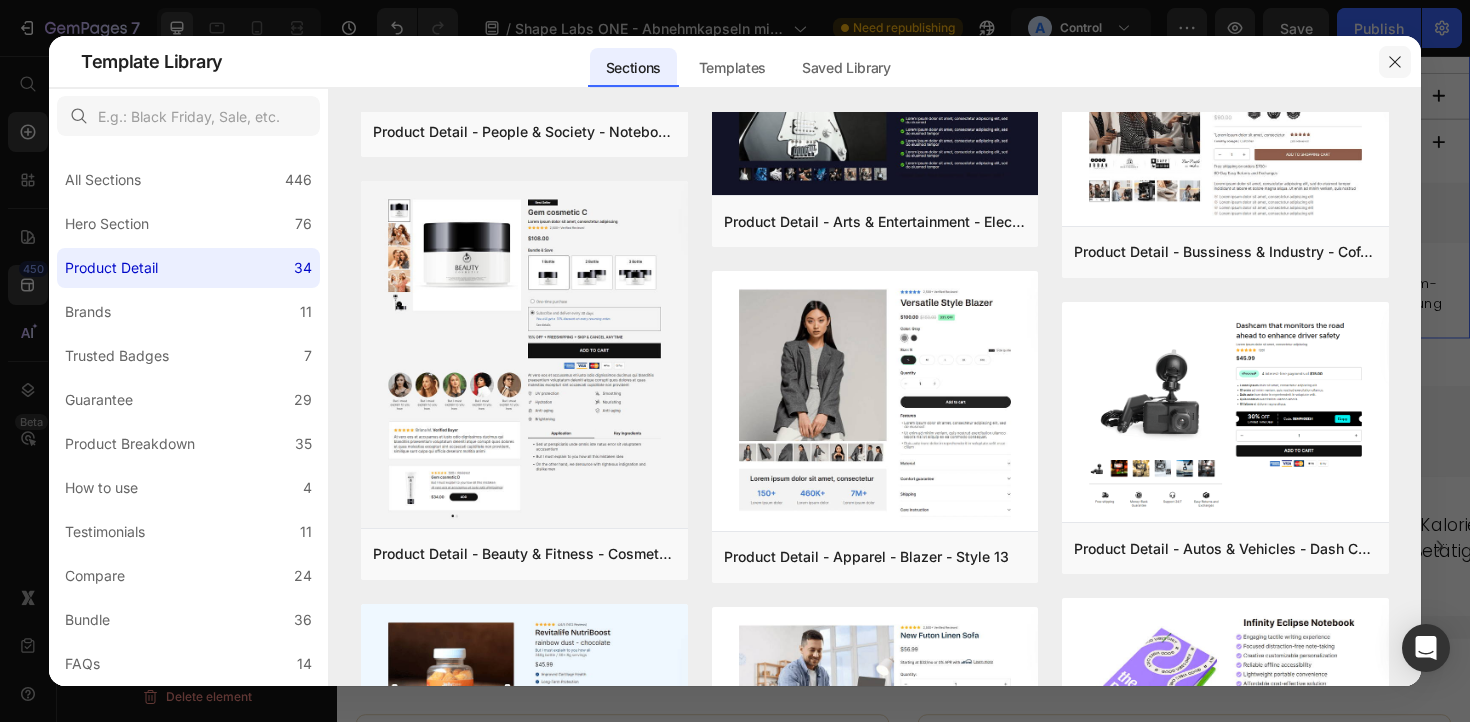click 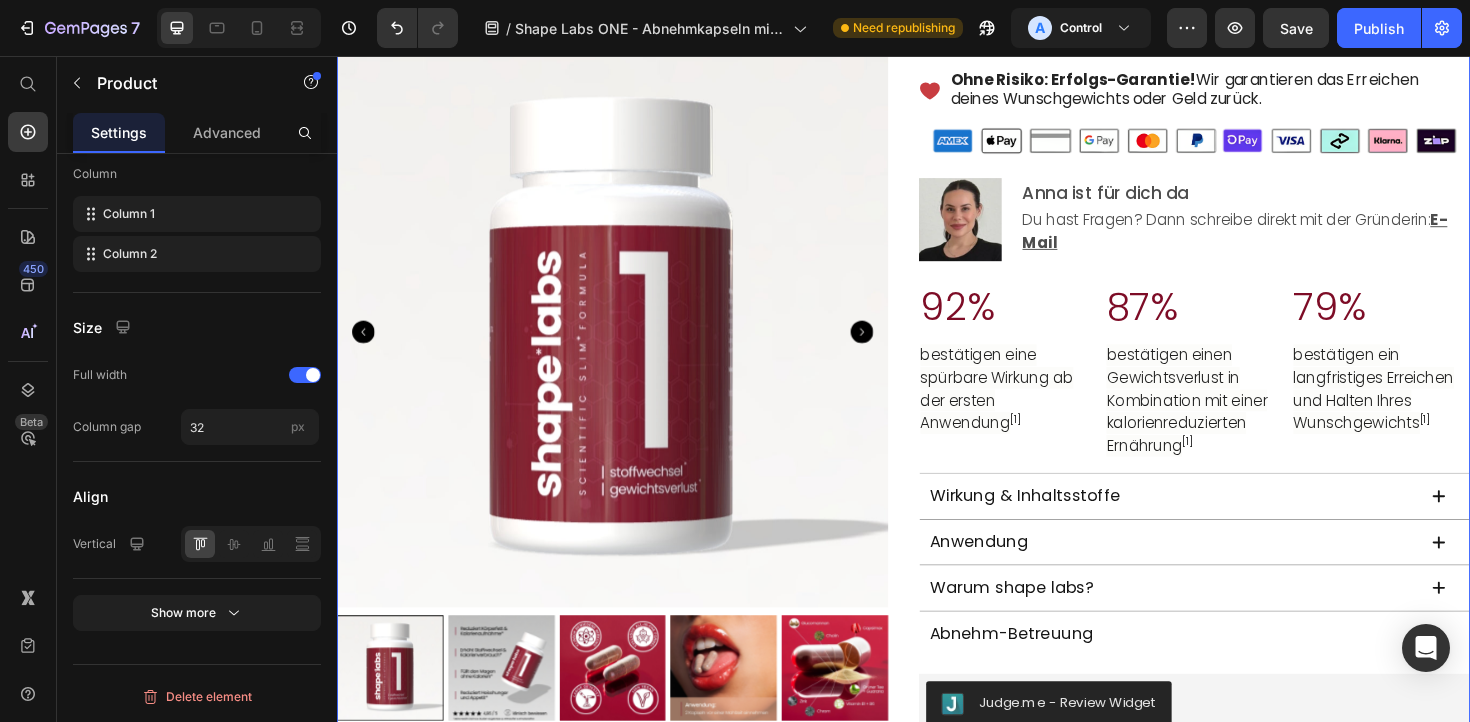 scroll, scrollTop: 1652, scrollLeft: 0, axis: vertical 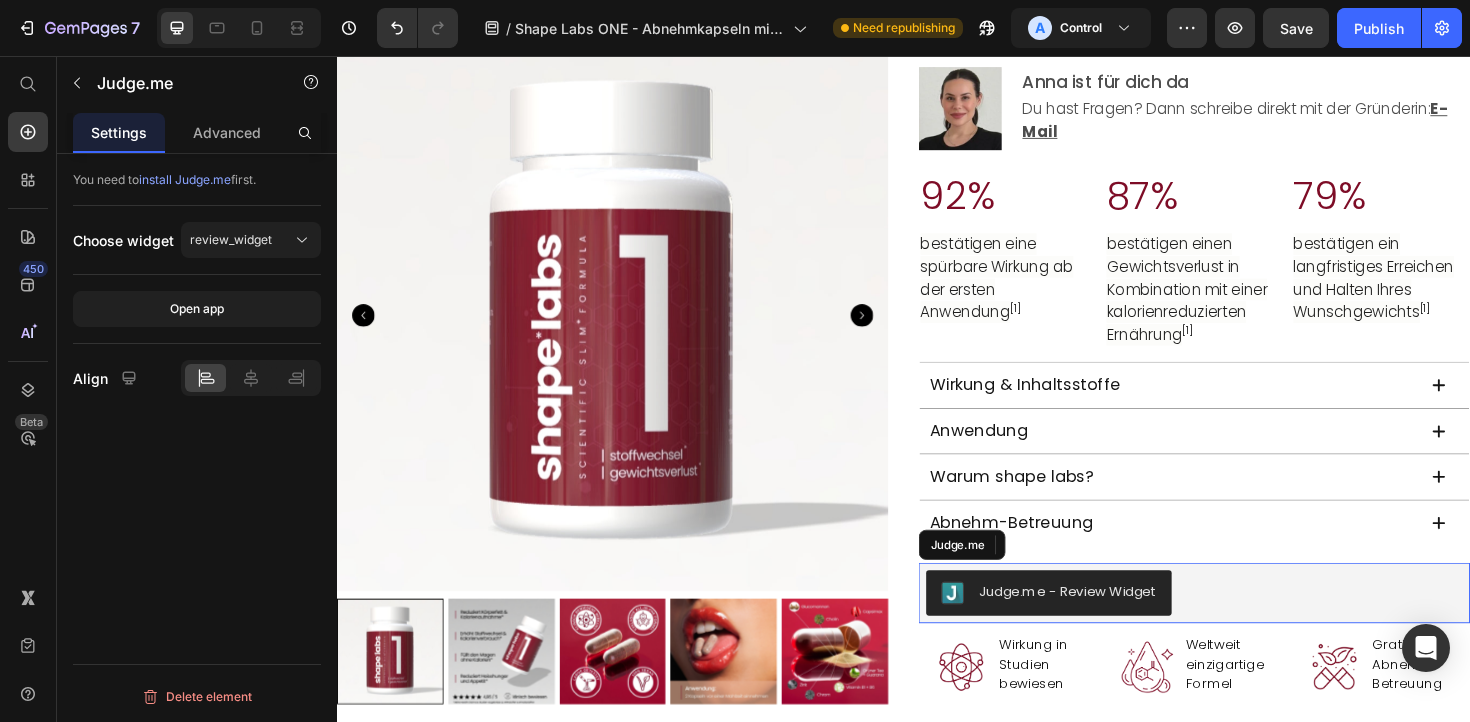 click on "Judge.me - Review Widget" at bounding box center (1245, 625) 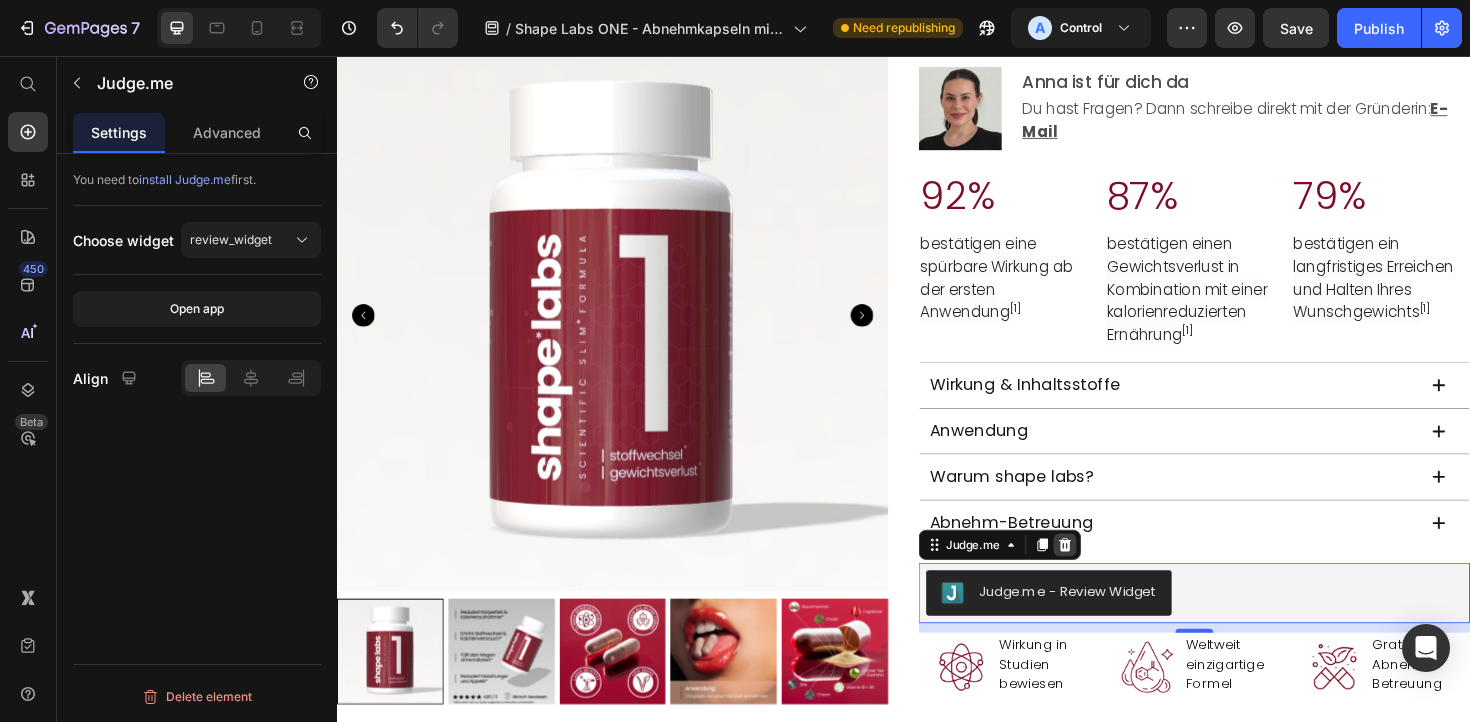 click 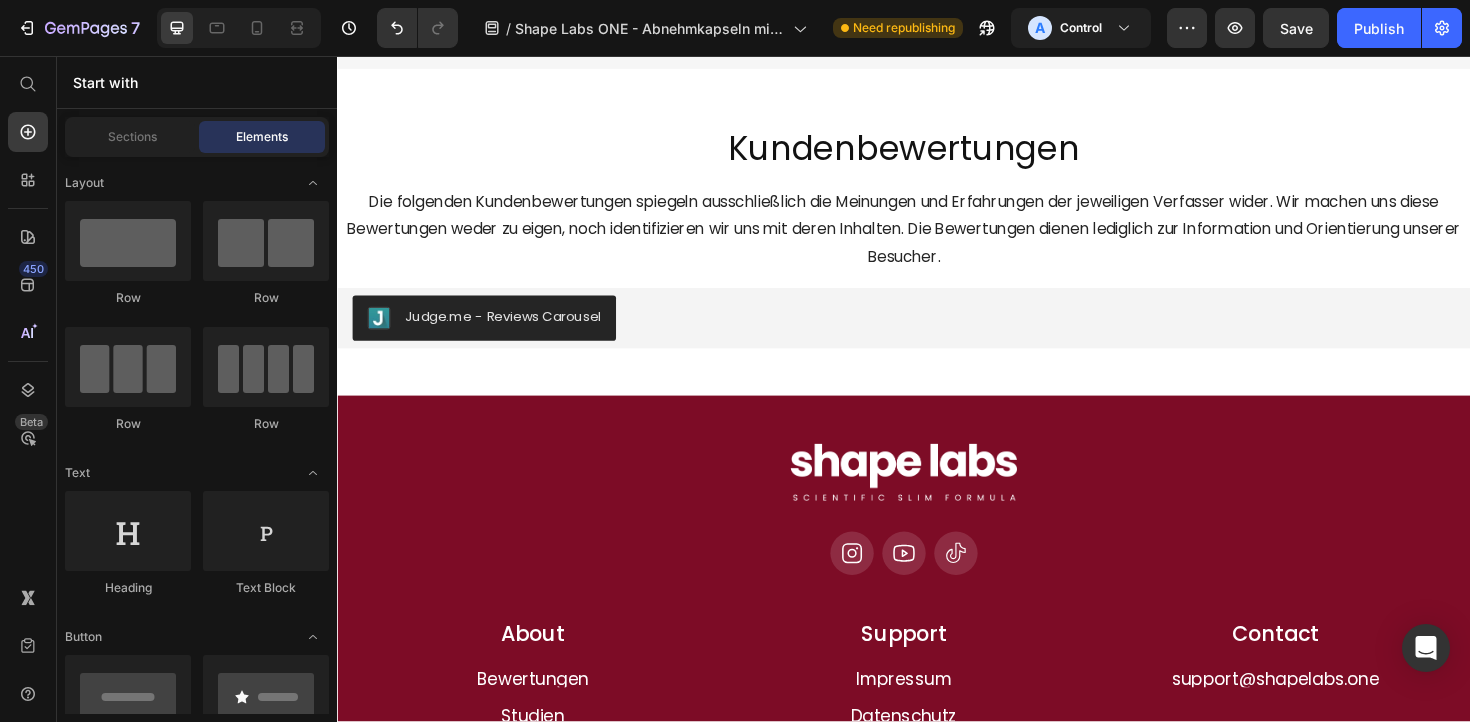scroll, scrollTop: 8415, scrollLeft: 0, axis: vertical 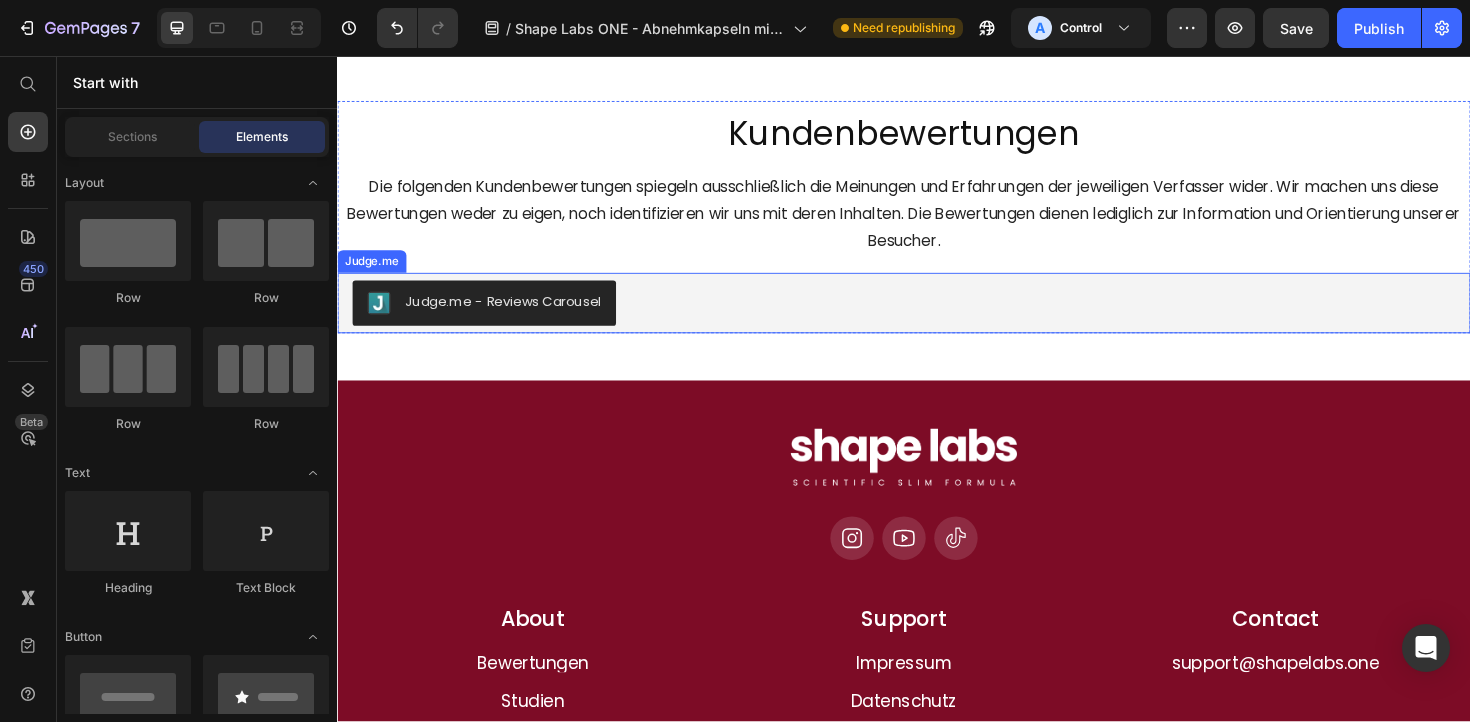 click on "Judge.me - Reviews Carousel" at bounding box center (937, 318) 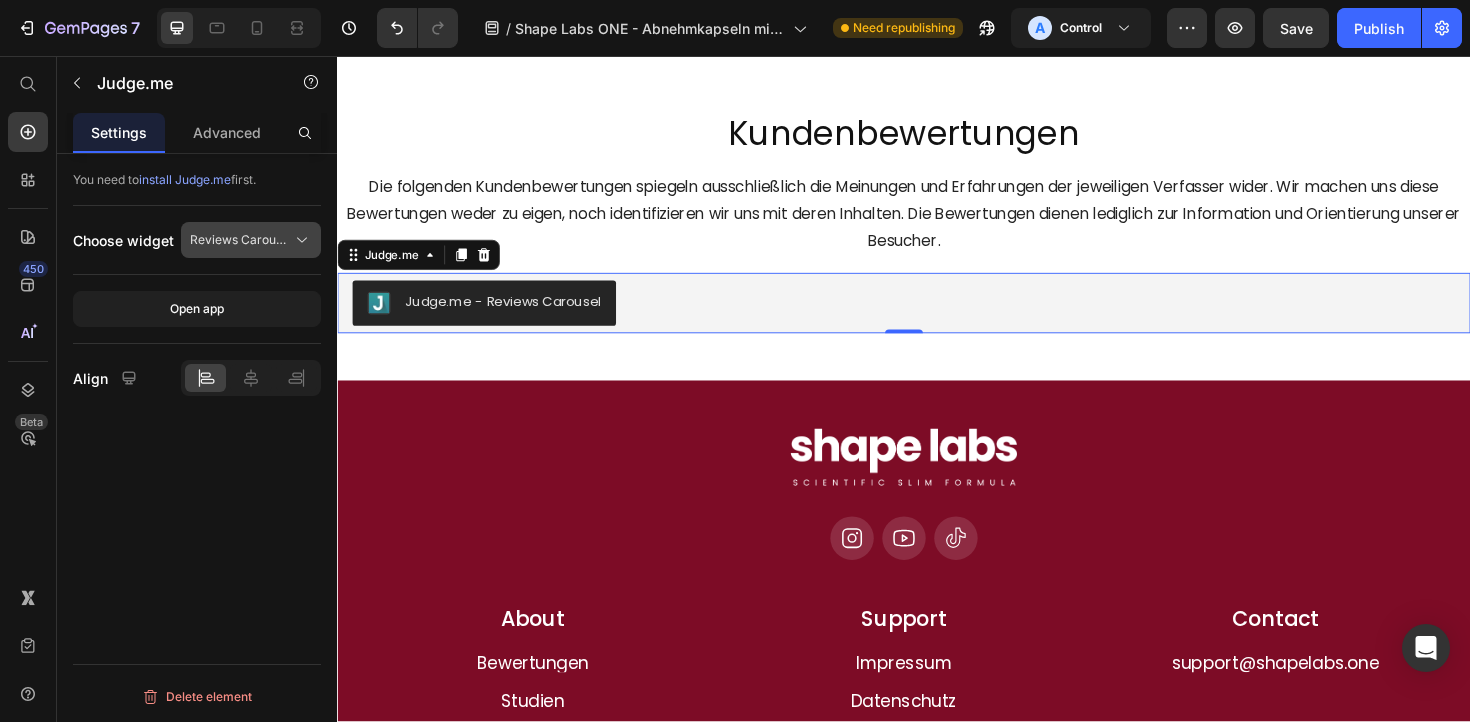 click on "Reviews Carousel" at bounding box center [239, 240] 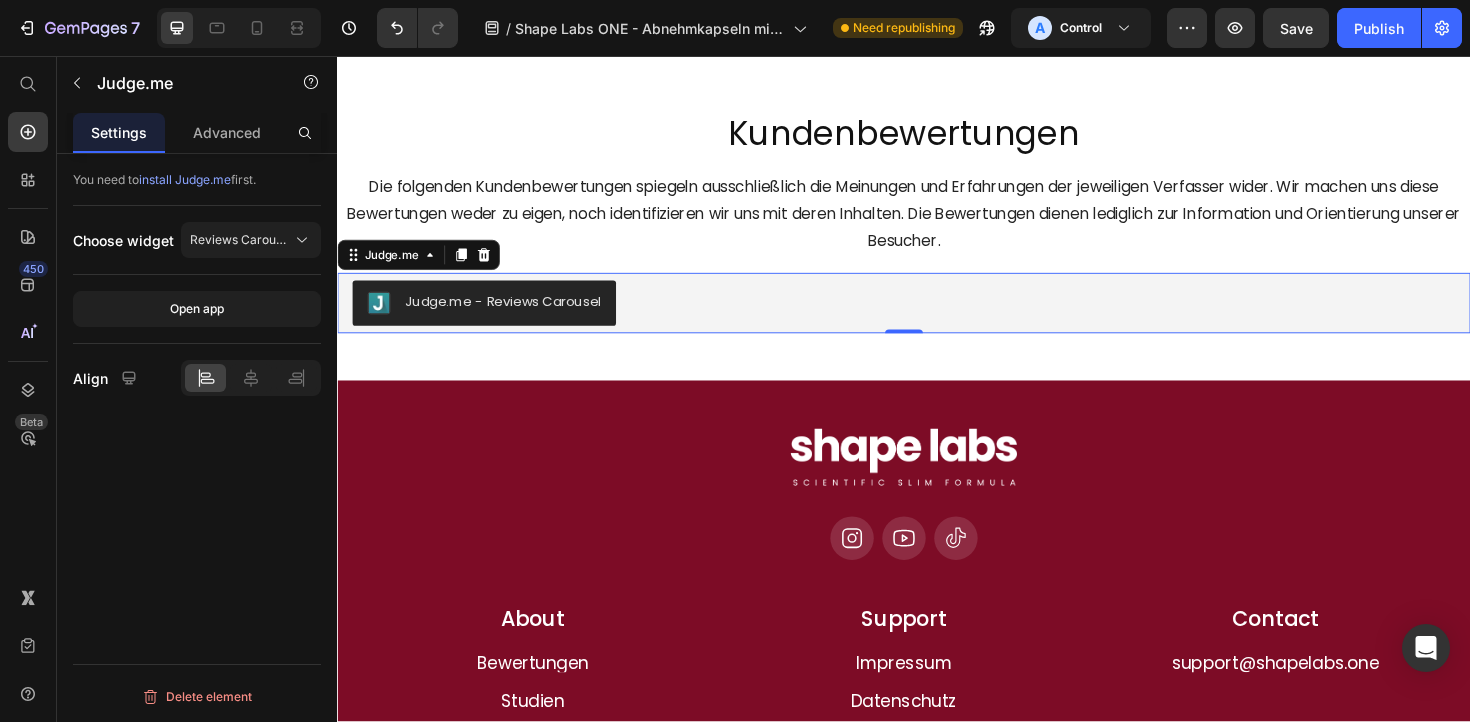 click on "You need to  install Judge.me  first.  Choose widget Reviews Carousel  Open app  Align  Delete element" at bounding box center [197, 466] 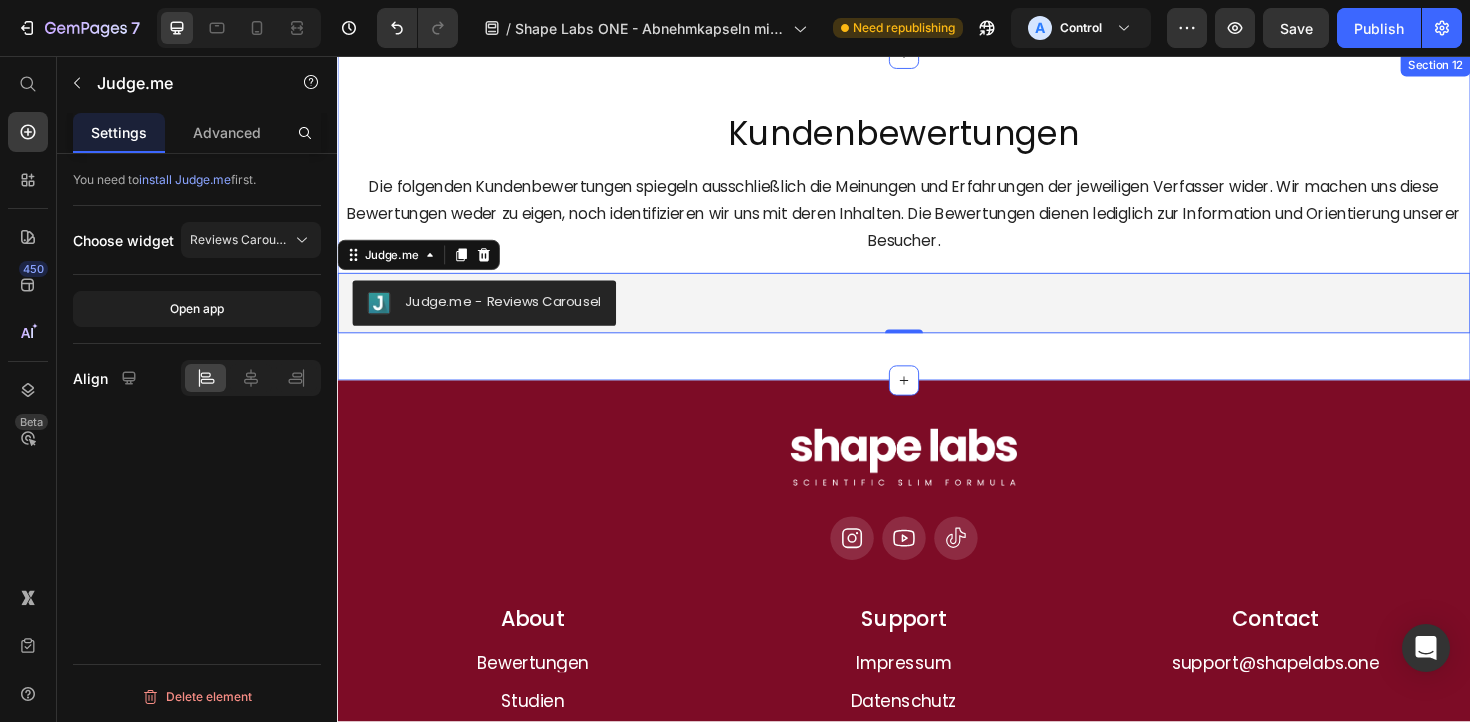 click on "Kundenbewertungen Heading Die folgenden Kundenbewertungen spiegeln ausschließlich die Meinungen und Erfahrungen der jeweiligen Verfasser wider. Wir machen uns diese Bewertungen weder zu eigen, noch identifizieren wir uns mit deren Inhalten. Die Bewertungen dienen lediglich zur Information und Orientierung unserer Besucher. Text block Judge.me - Reviews Carousel Judge.me   0 Row Section 12" at bounding box center (937, 227) 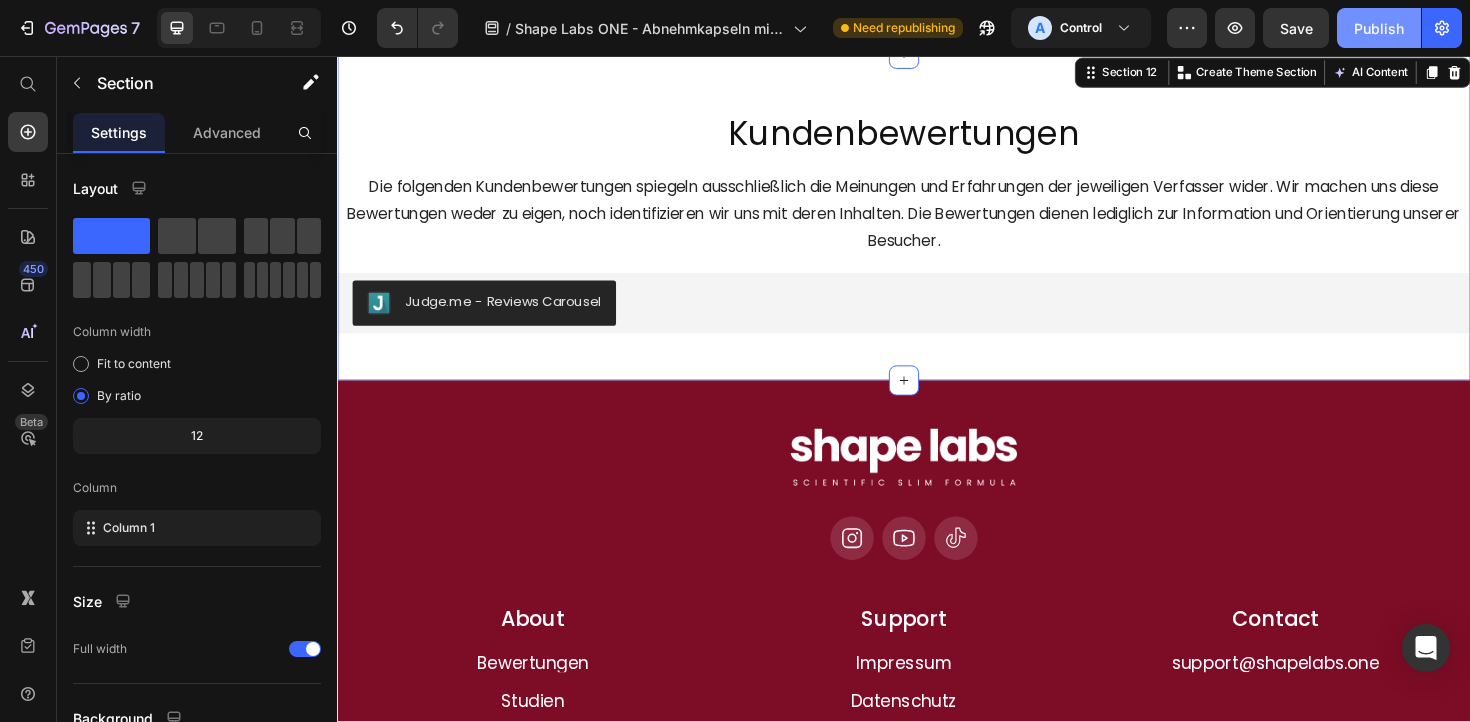 click on "Publish" at bounding box center [1379, 28] 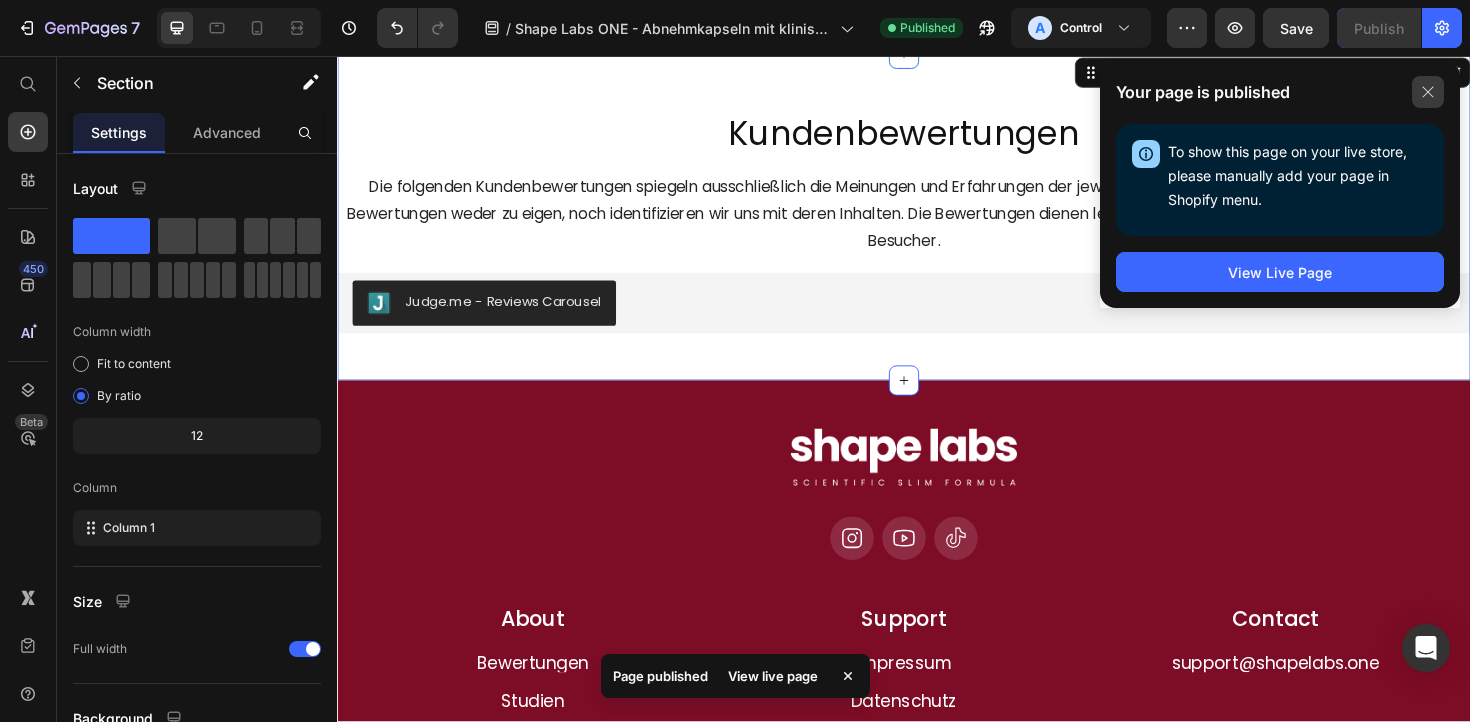 click 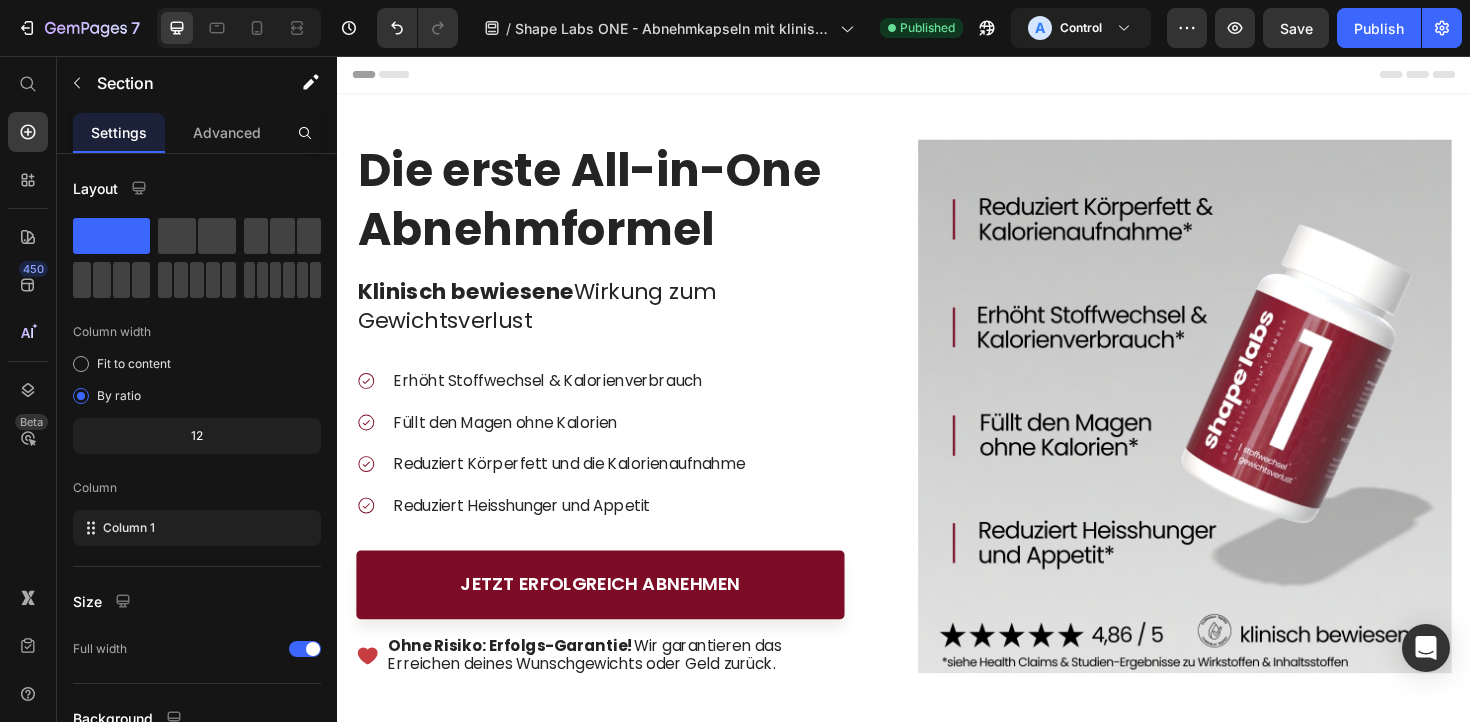 scroll, scrollTop: 0, scrollLeft: 0, axis: both 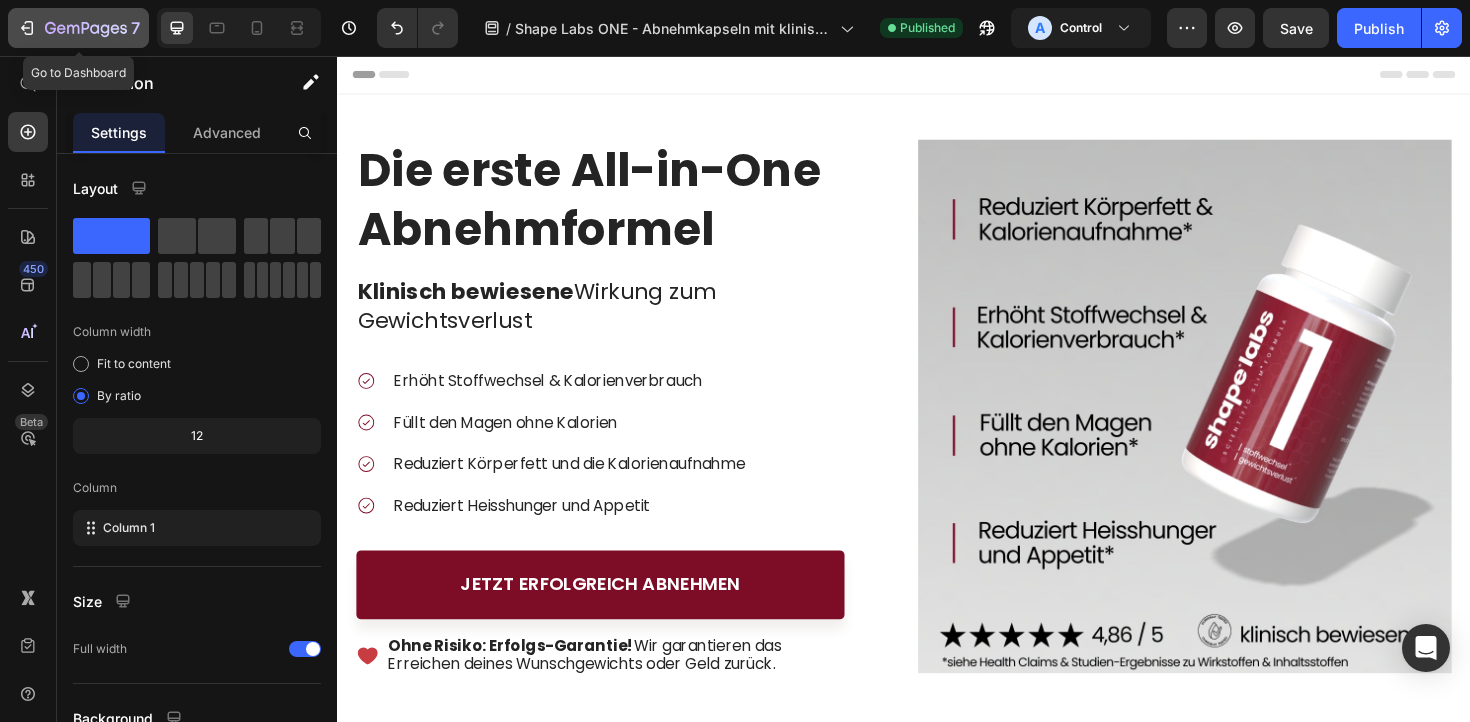 click 